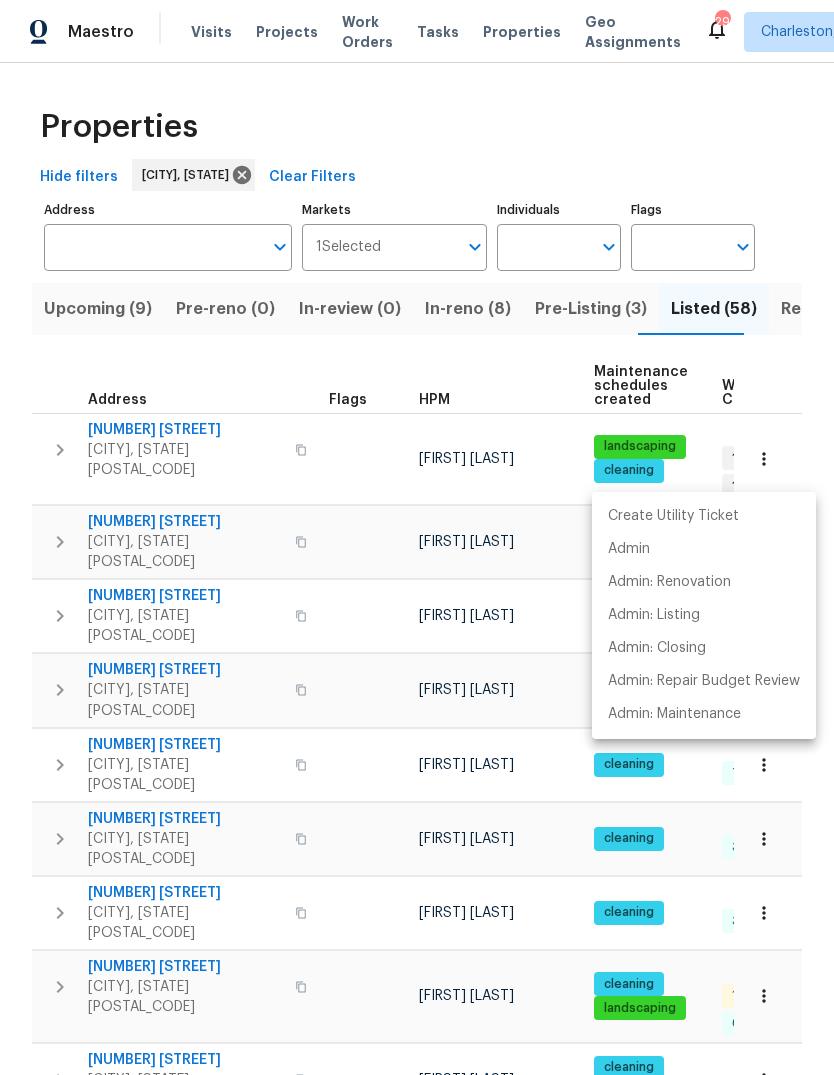 scroll, scrollTop: 0, scrollLeft: 0, axis: both 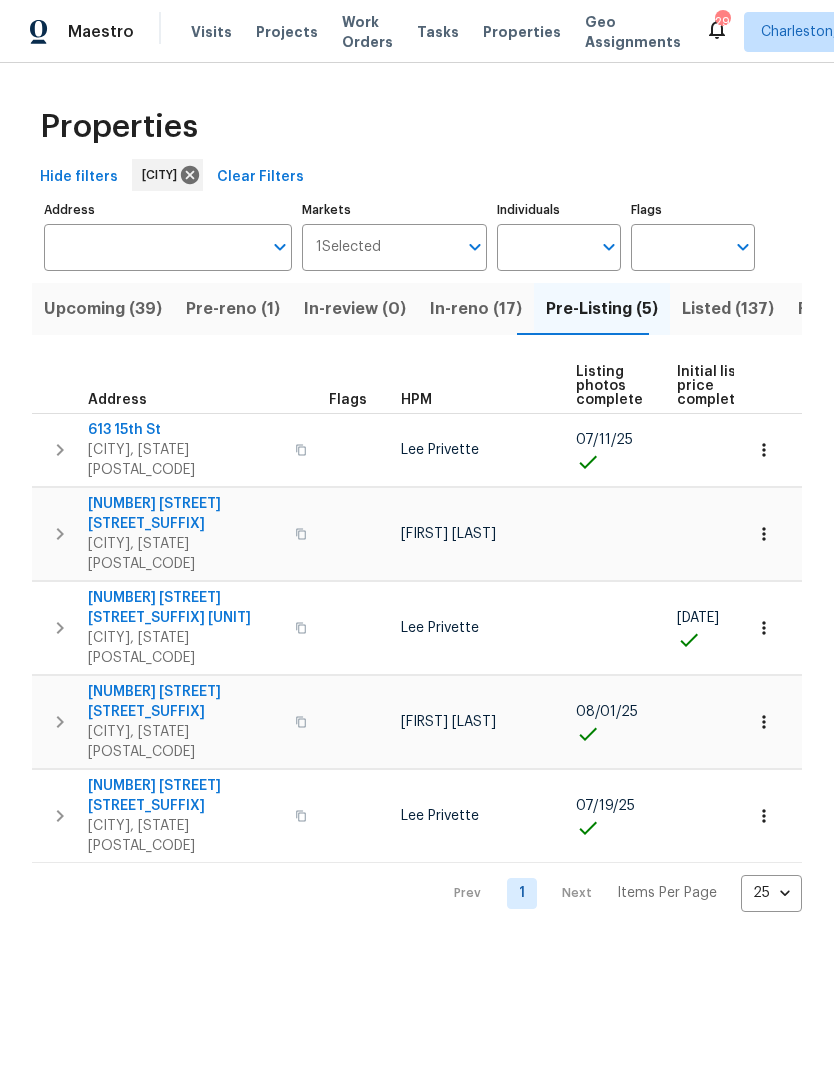 click on "Properties" at bounding box center [417, 127] 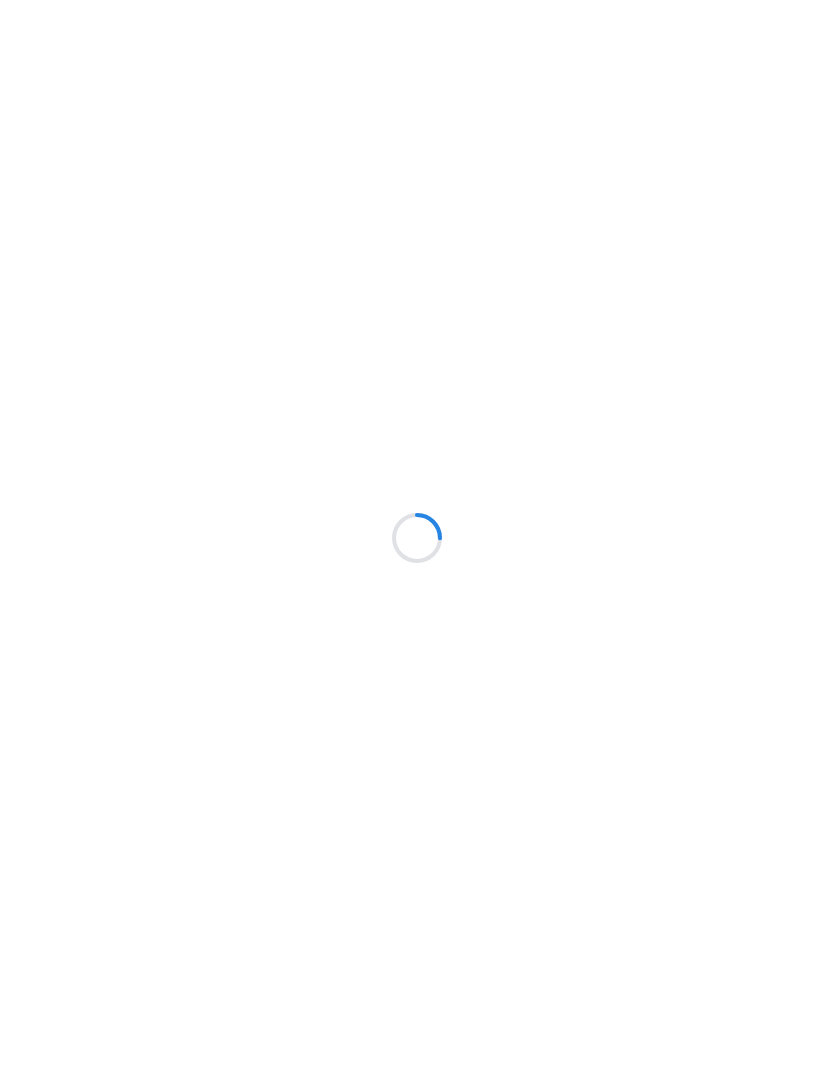 scroll, scrollTop: 0, scrollLeft: 0, axis: both 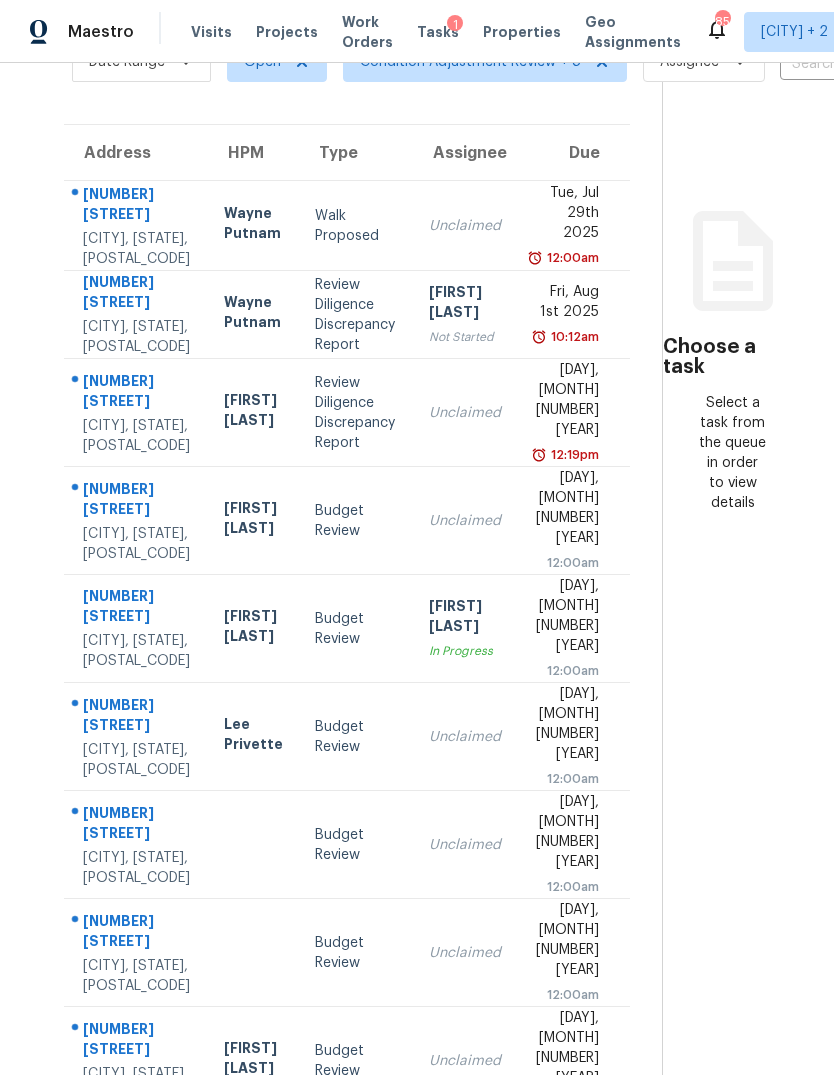 click 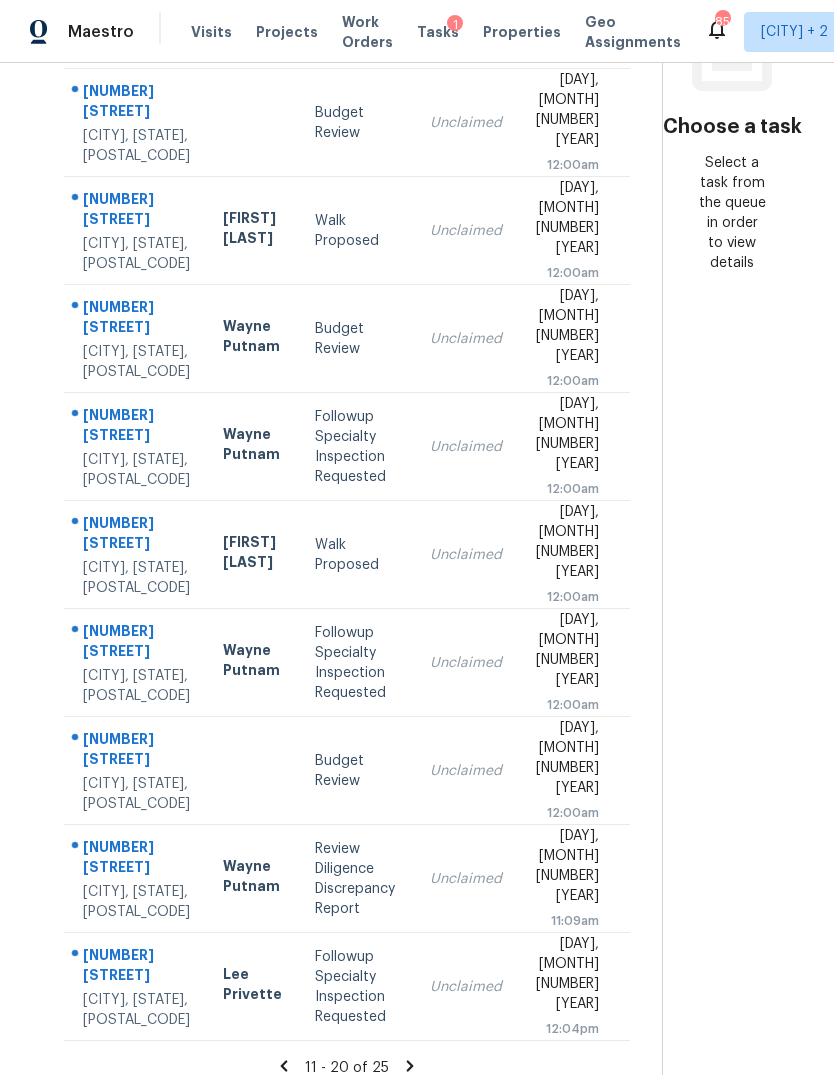 scroll, scrollTop: 332, scrollLeft: 0, axis: vertical 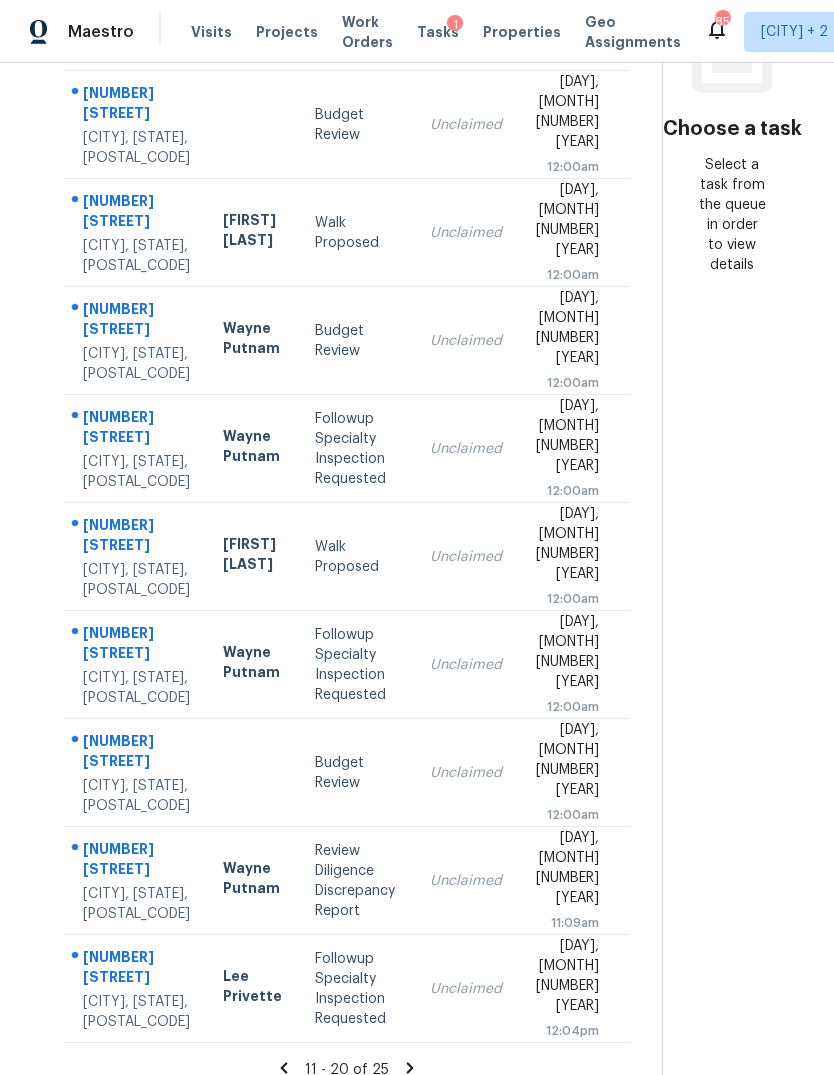 click 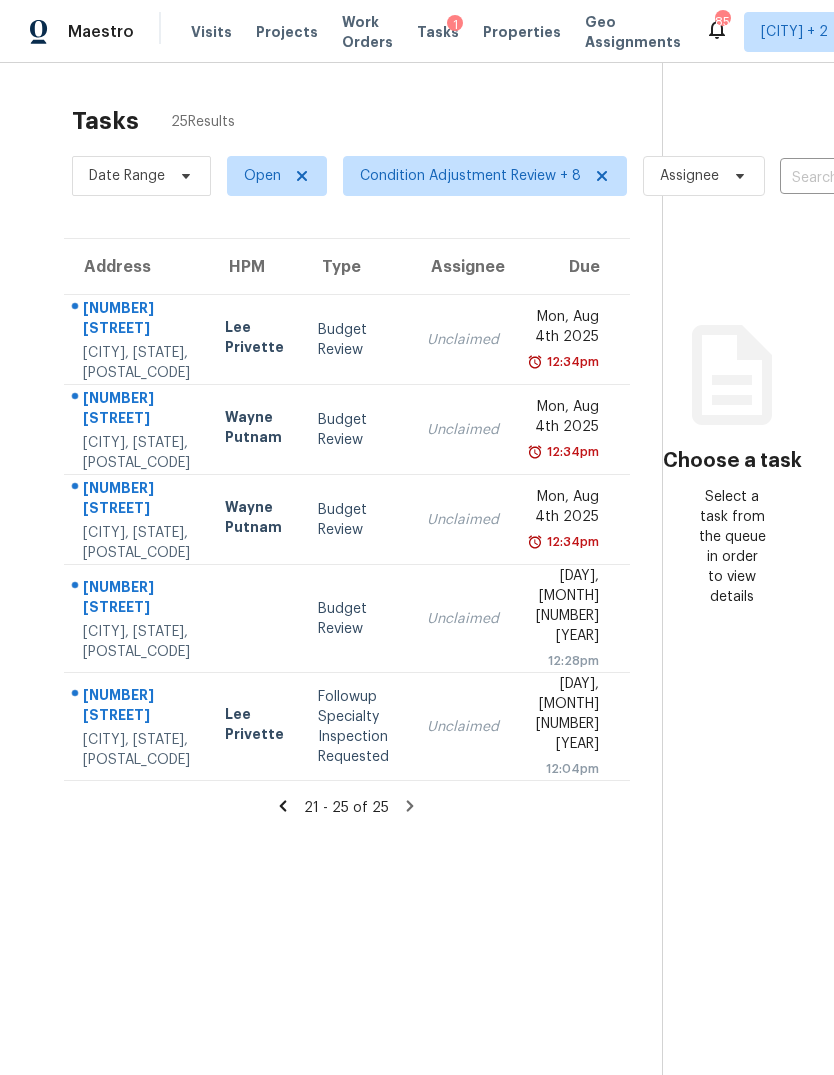 scroll, scrollTop: 0, scrollLeft: 0, axis: both 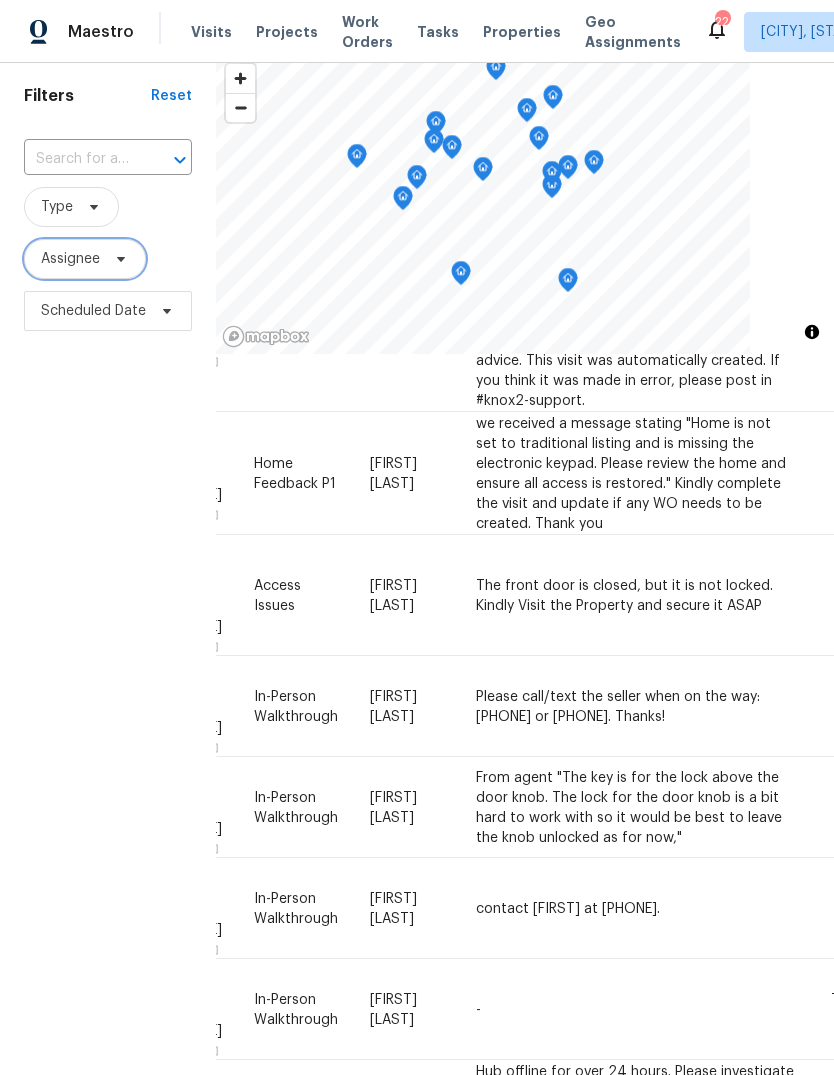 click 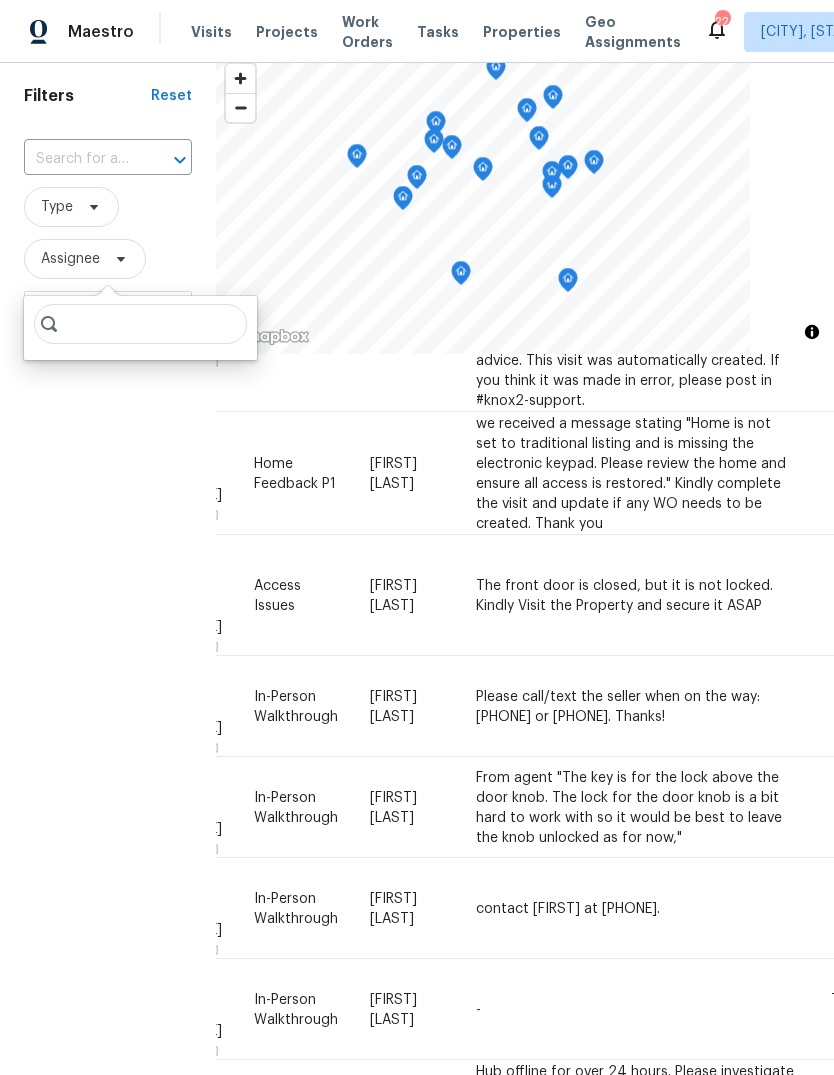 click on "Filters Reset ​ Type Assignee Scheduled Date" at bounding box center [108, 634] 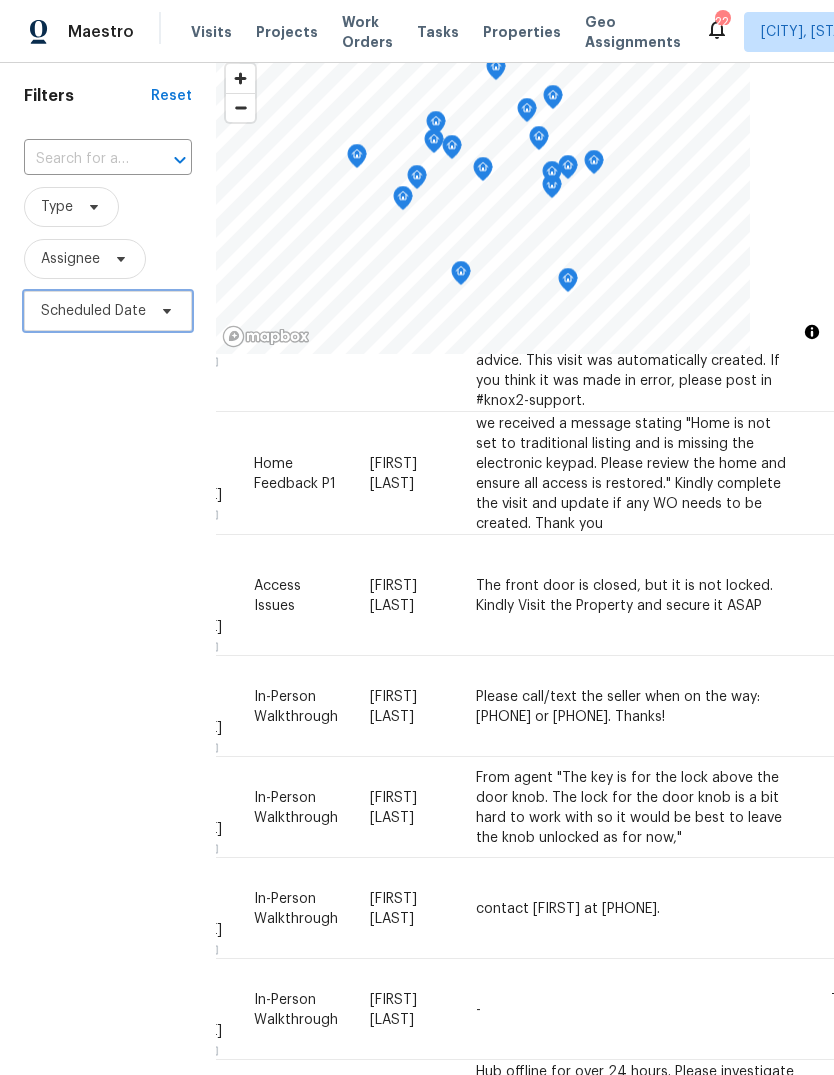 click 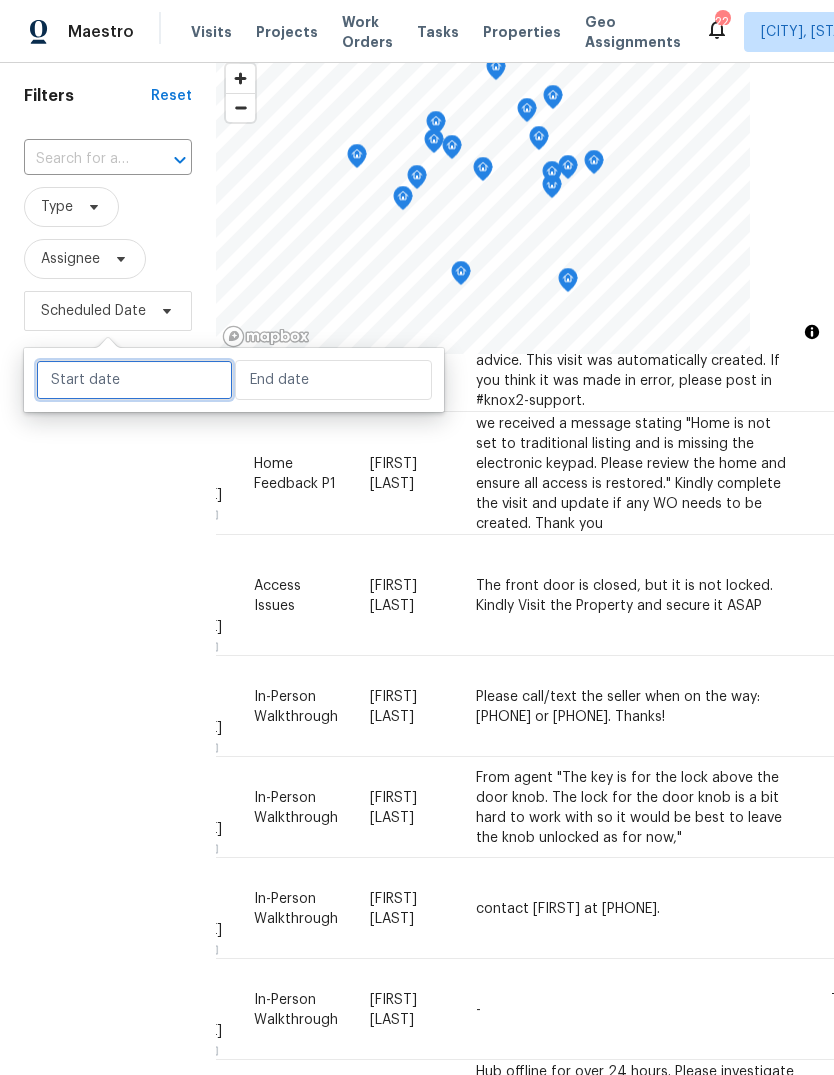 click at bounding box center (134, 380) 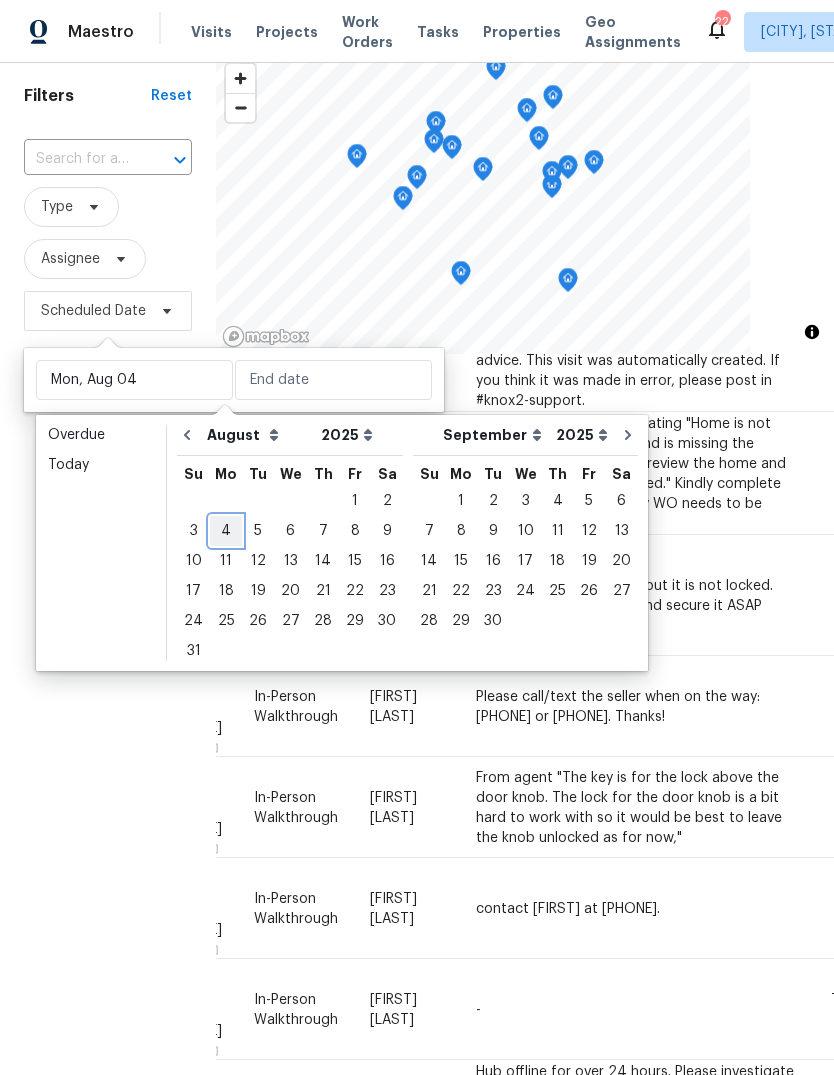 click on "4" at bounding box center (226, 531) 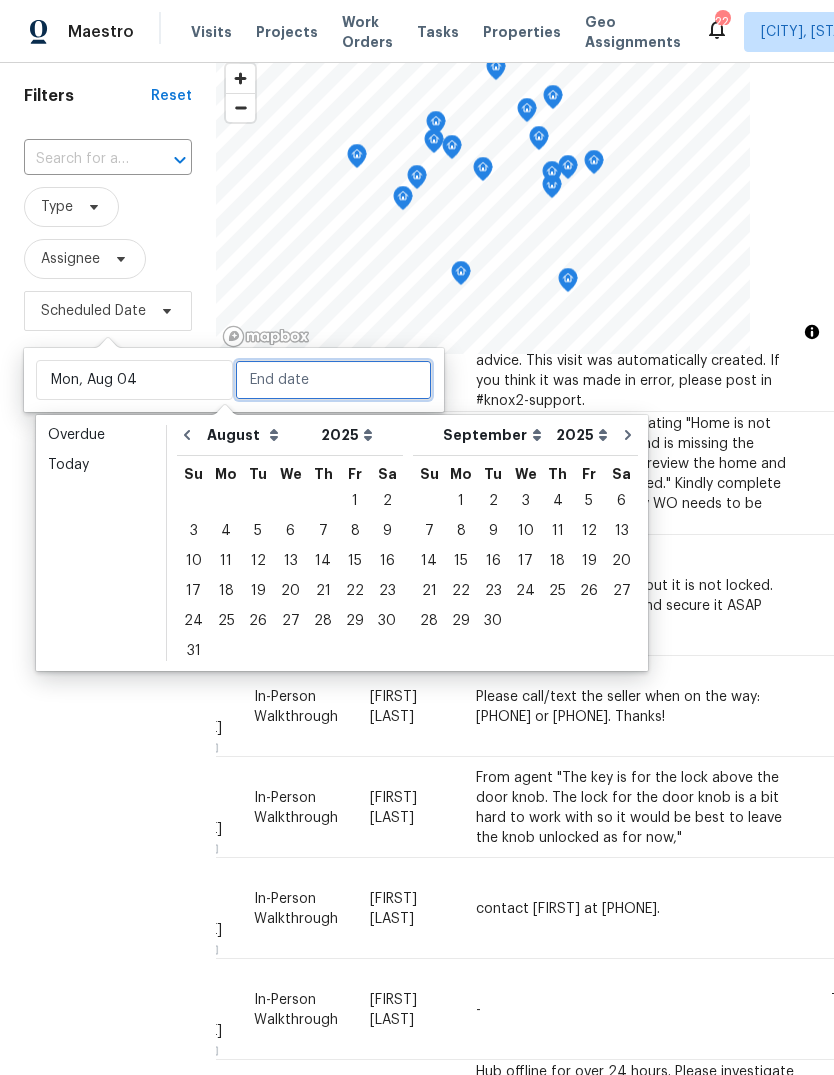 type on "Mon, Aug 04" 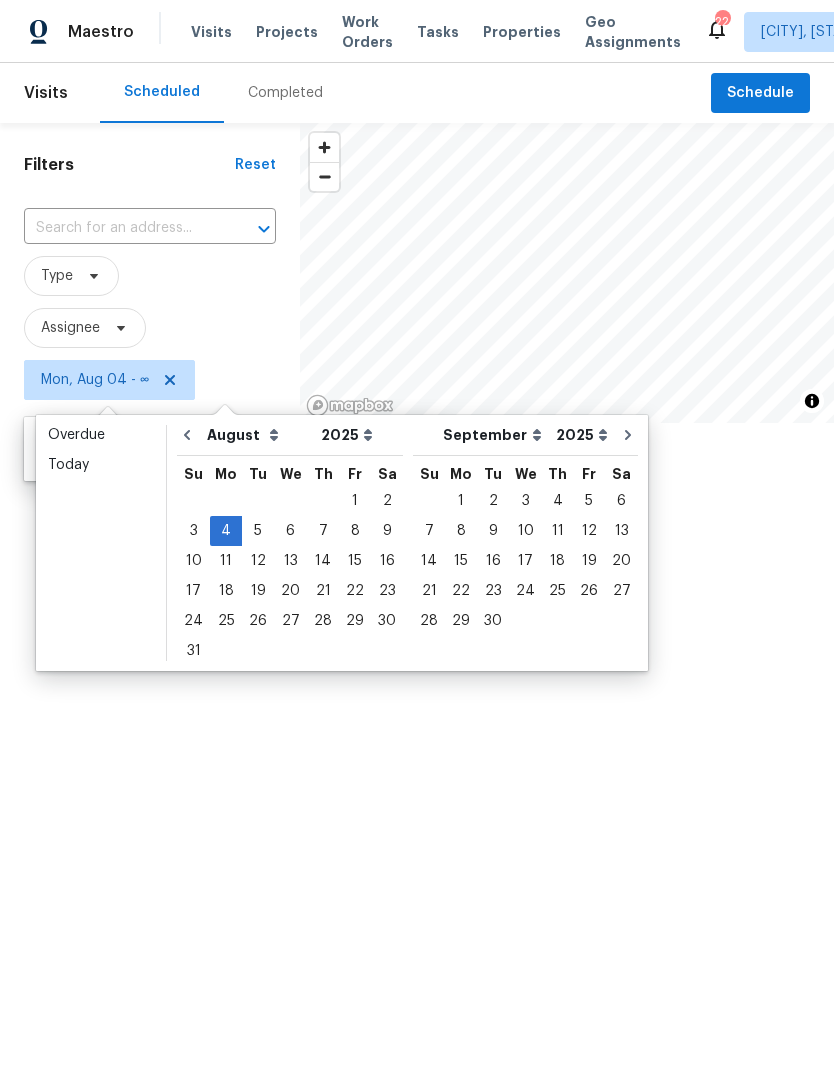 scroll, scrollTop: 0, scrollLeft: 0, axis: both 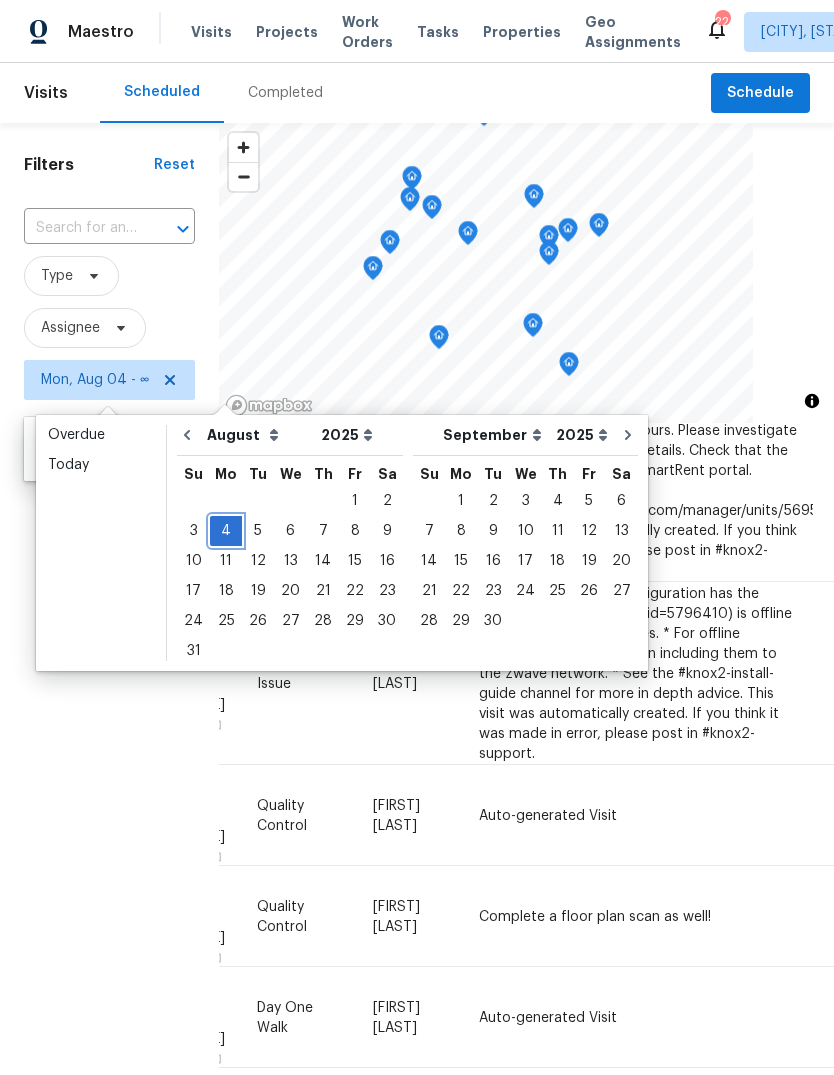 click on "4" at bounding box center (226, 531) 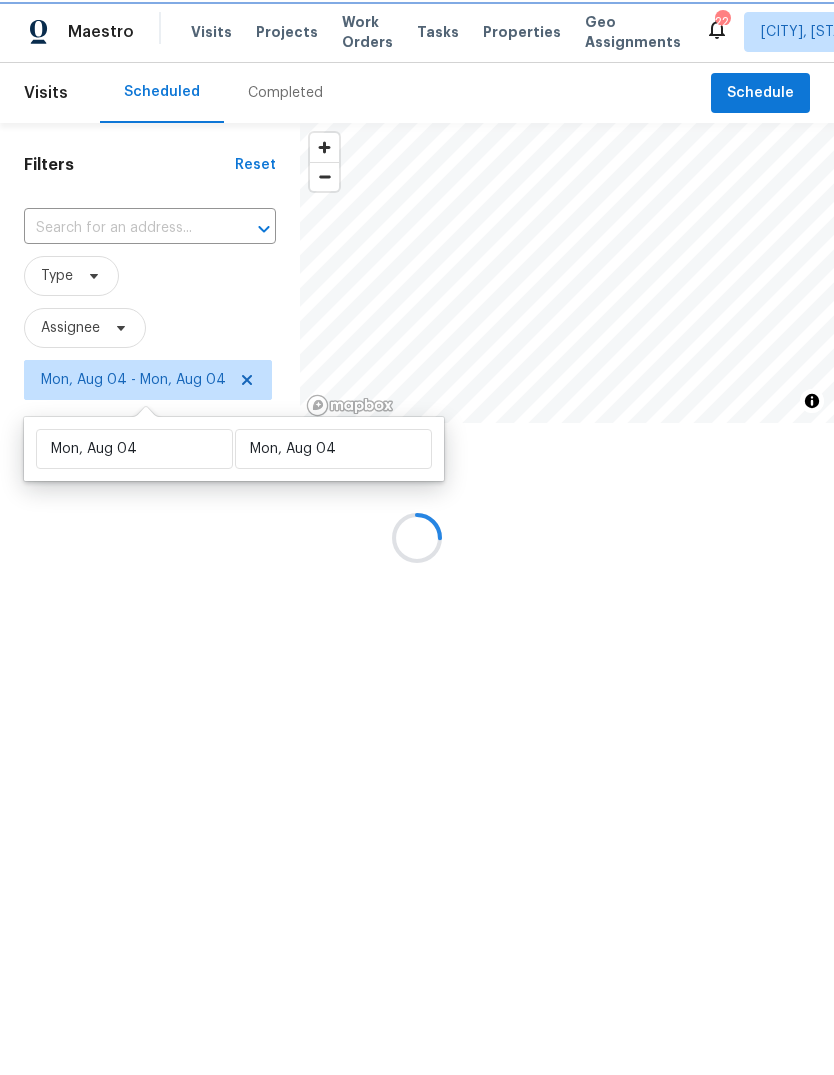 scroll, scrollTop: 0, scrollLeft: 23, axis: horizontal 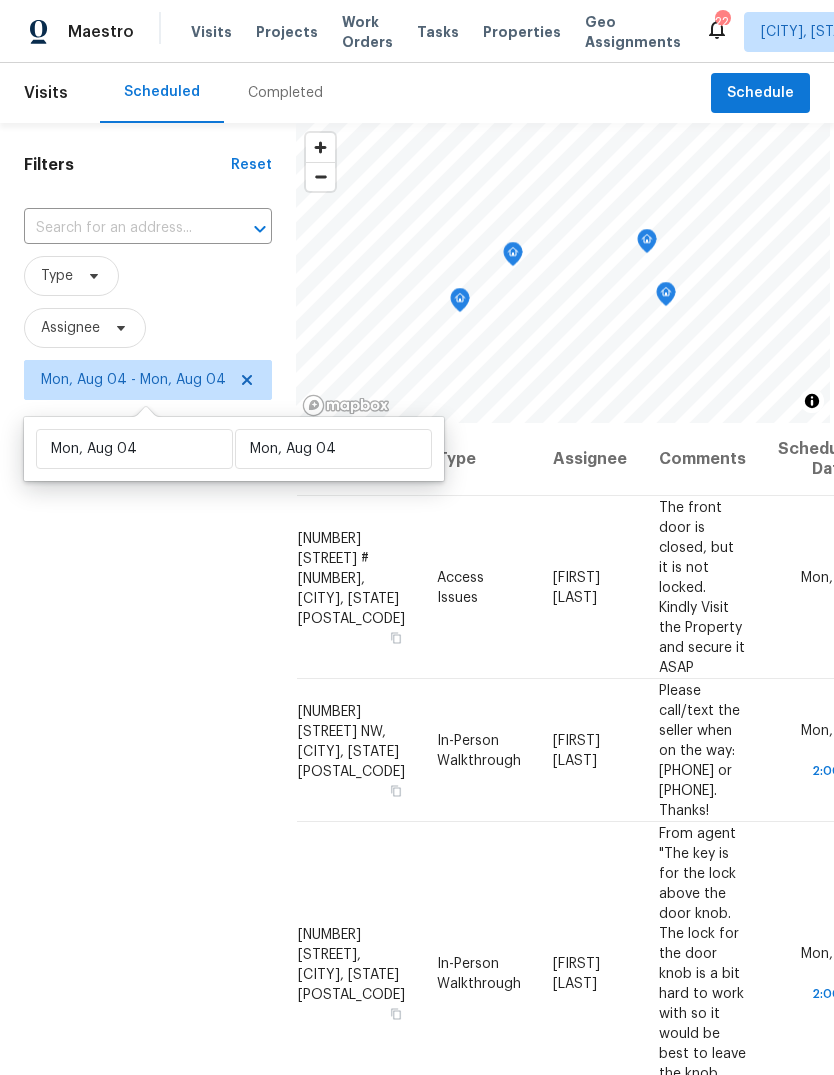 click on "Filters Reset ​ Type Assignee Mon, Aug 04 - Mon, Aug 04" at bounding box center (148, 703) 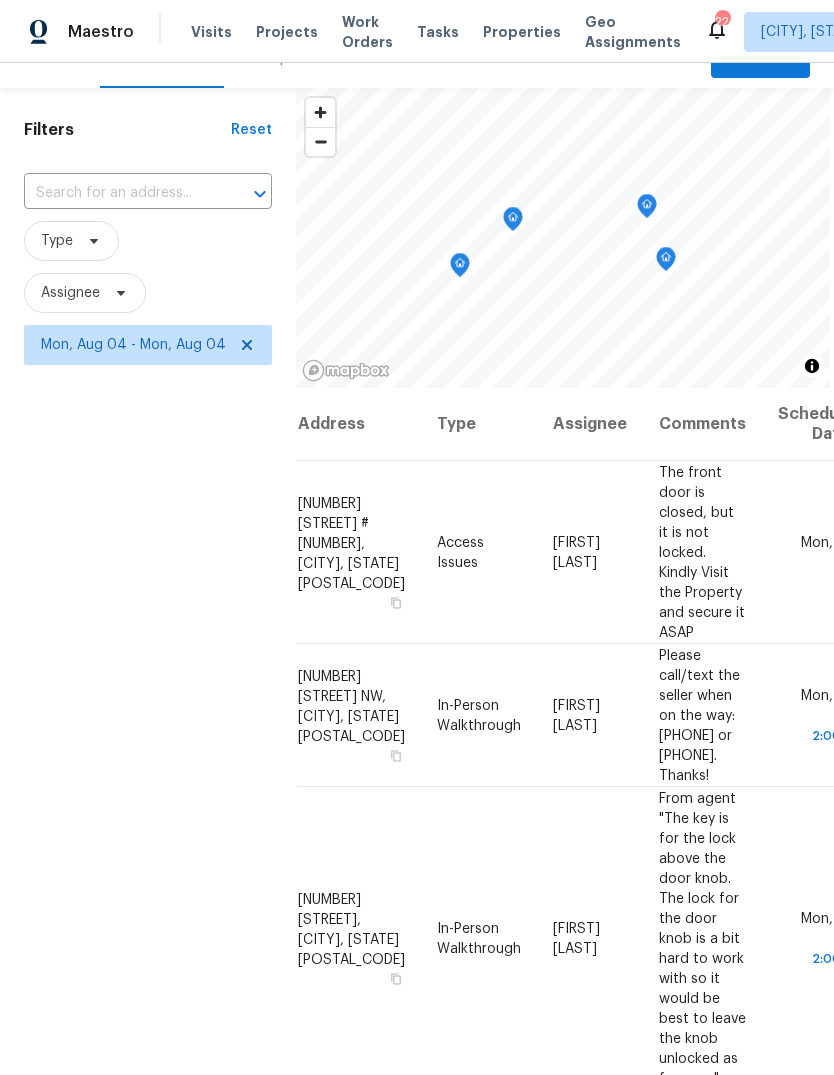 scroll, scrollTop: 13, scrollLeft: 0, axis: vertical 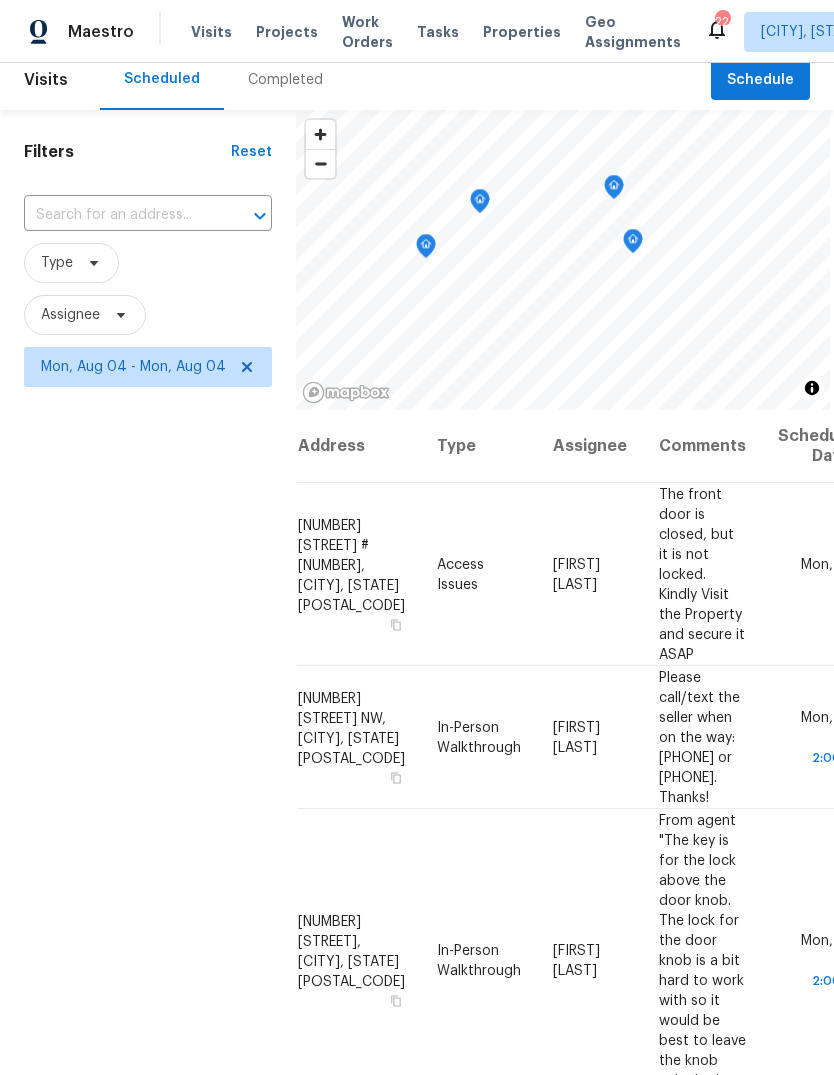 click 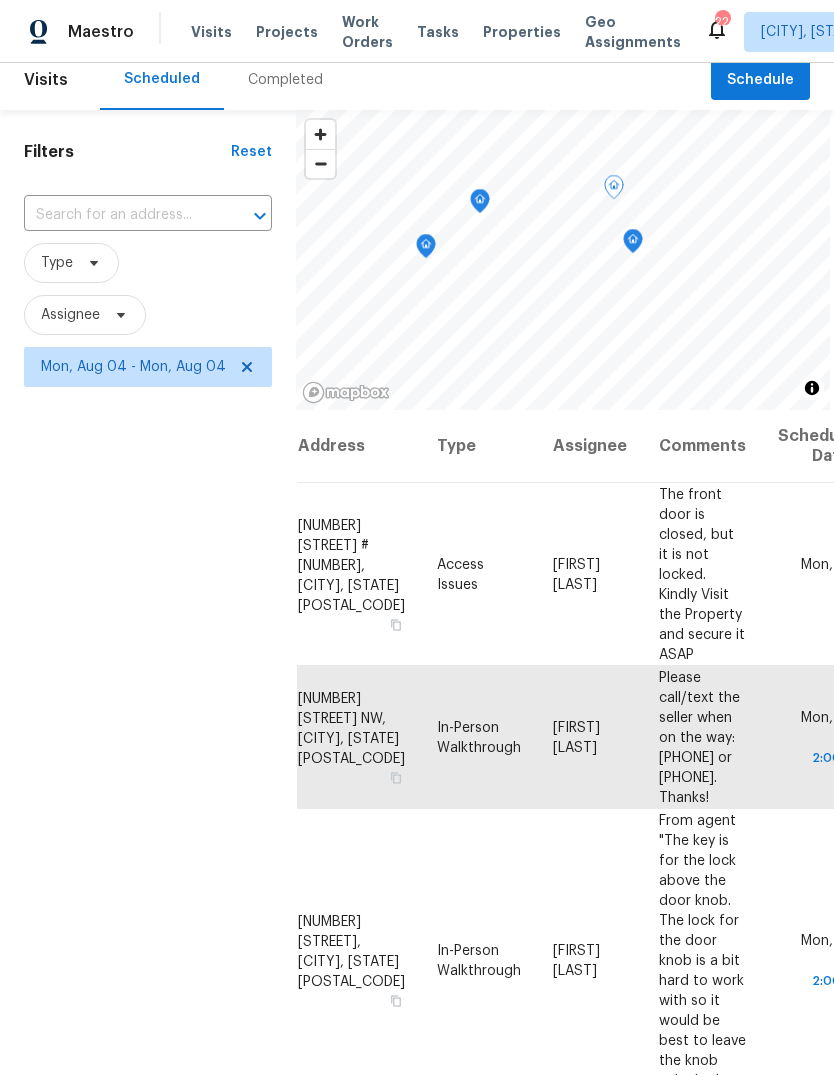 click 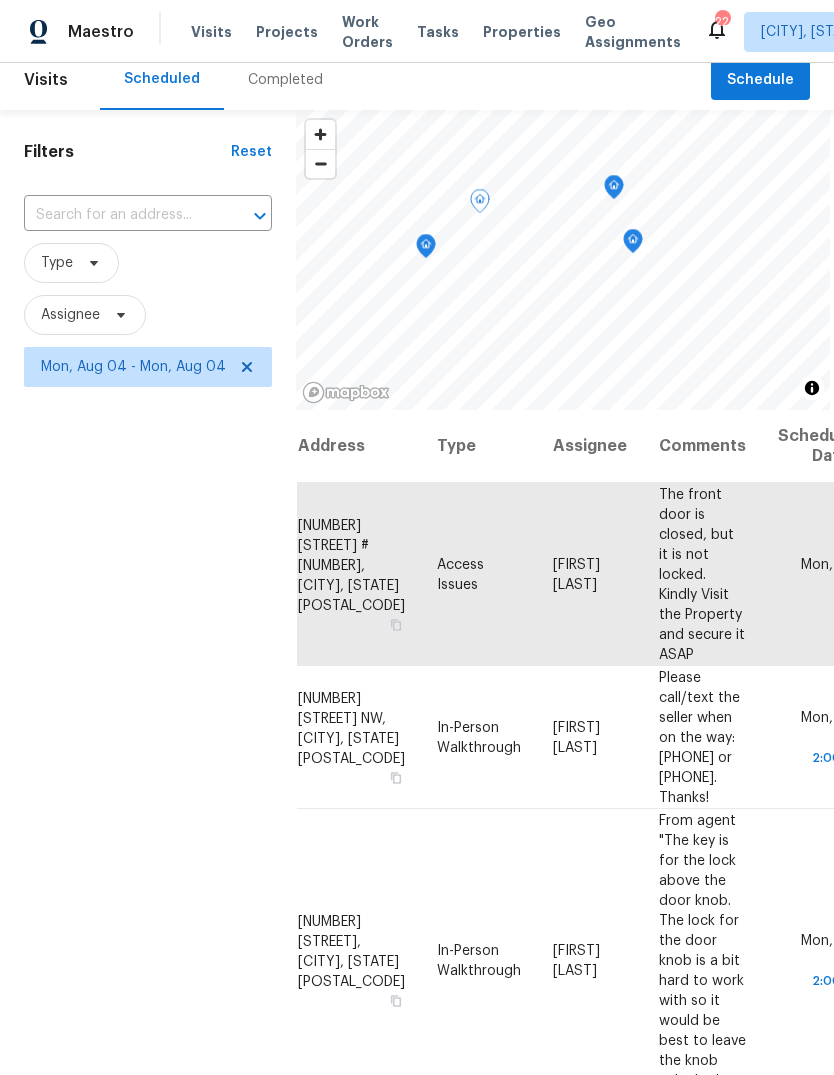 click 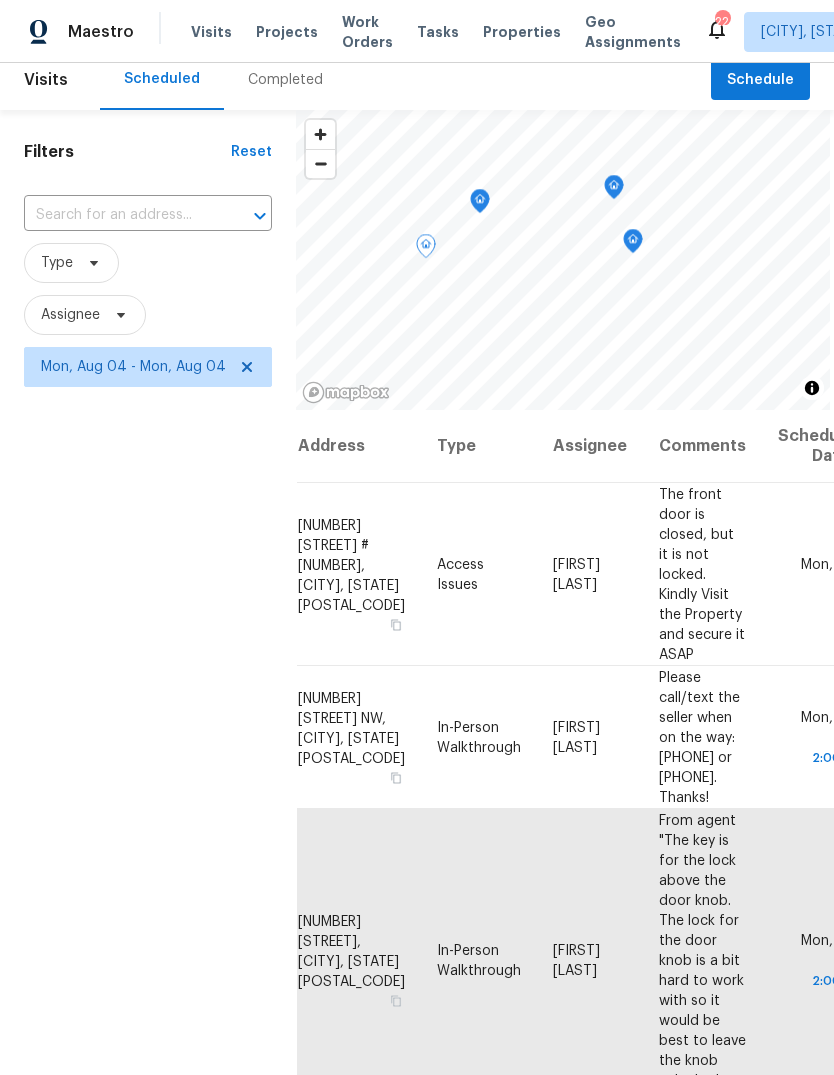 click 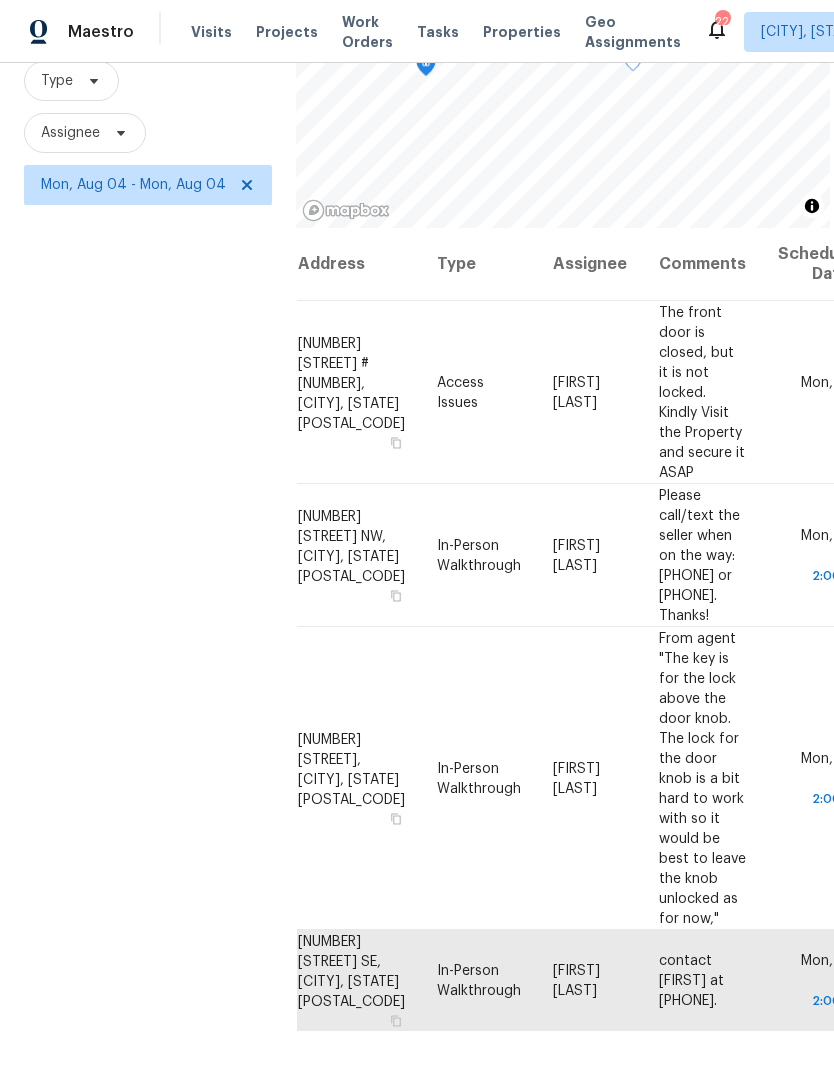 scroll, scrollTop: 193, scrollLeft: 0, axis: vertical 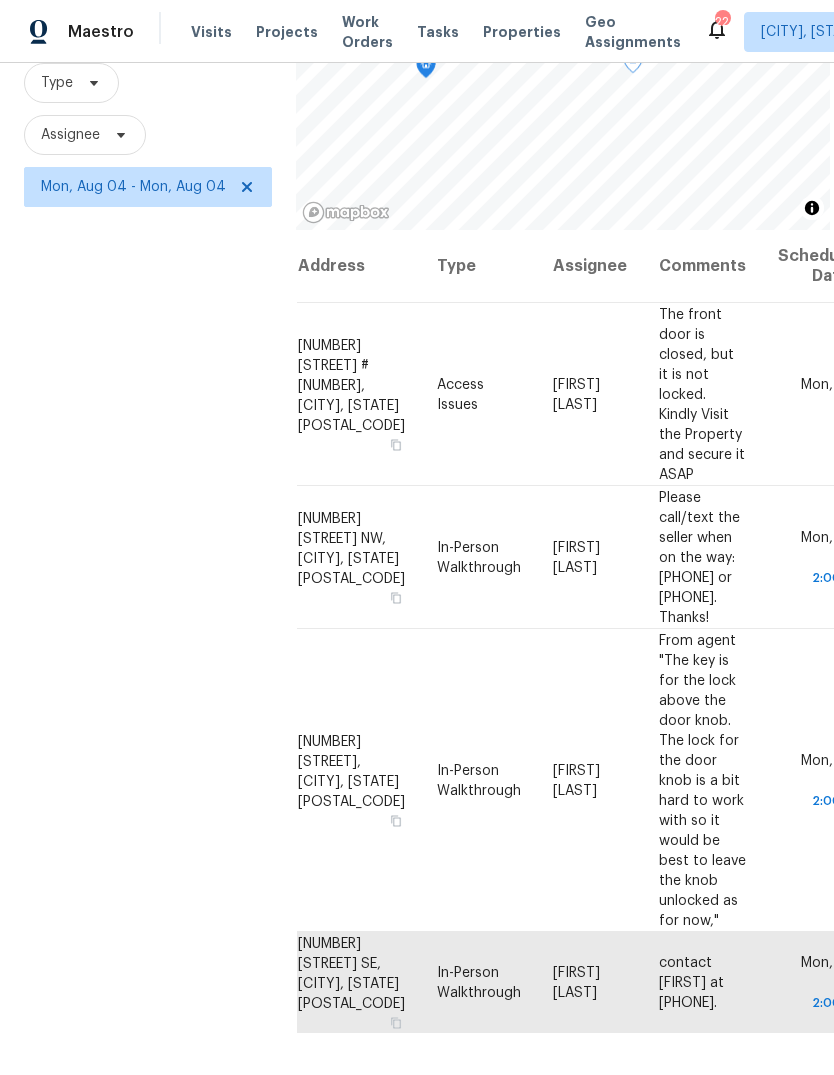 click on "Filters Reset ​ Type Assignee Mon, Aug 04 - Mon, Aug 04" at bounding box center (148, 510) 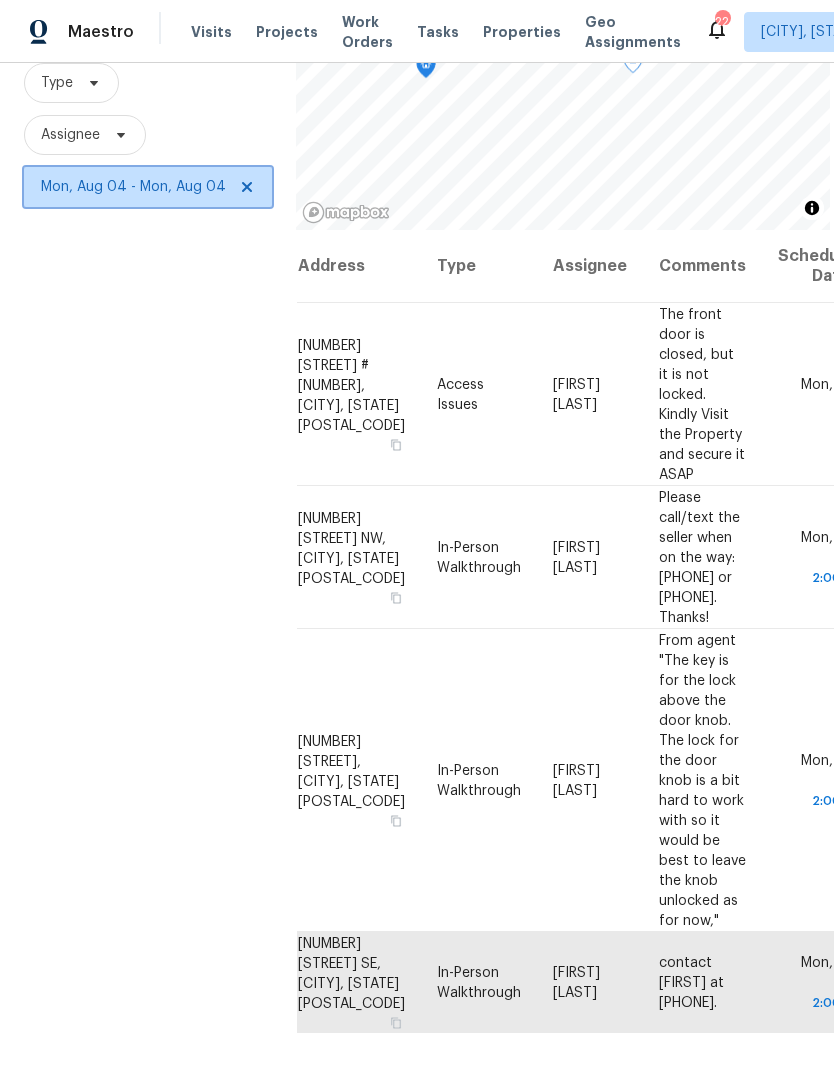 click on "Mon, Aug 04 - Mon, Aug 04" at bounding box center [148, 187] 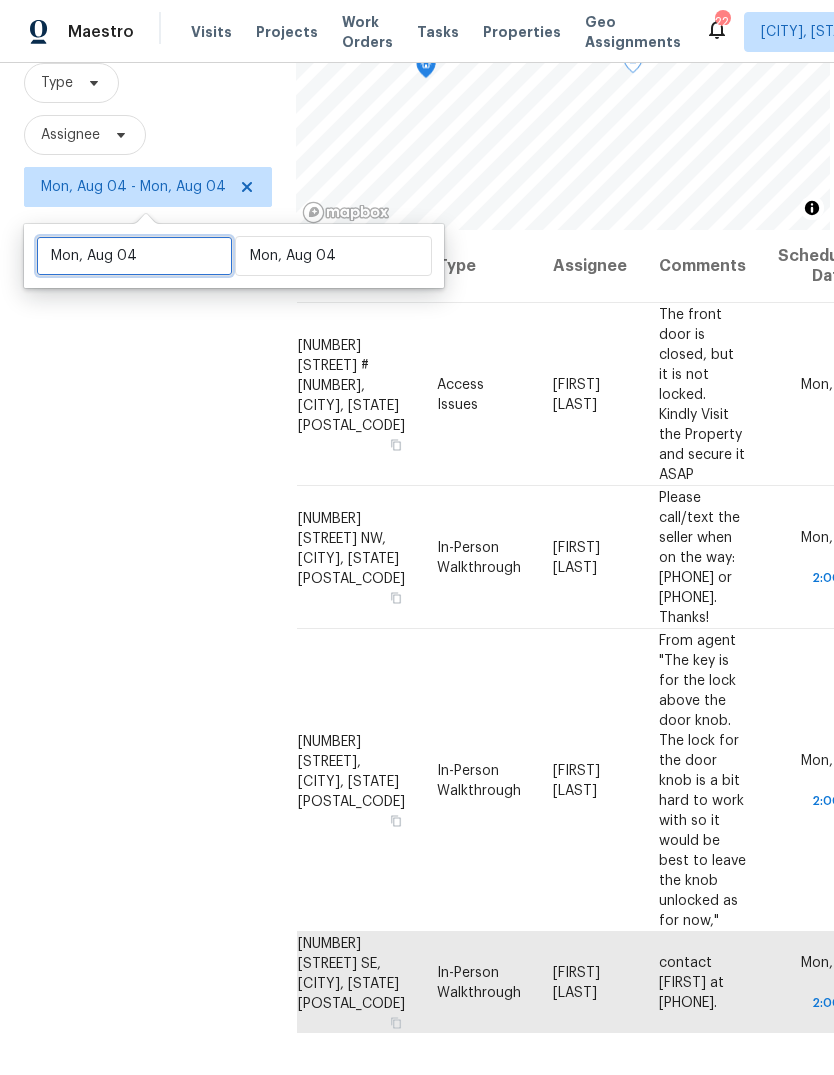 click on "Mon, Aug 04" at bounding box center [134, 256] 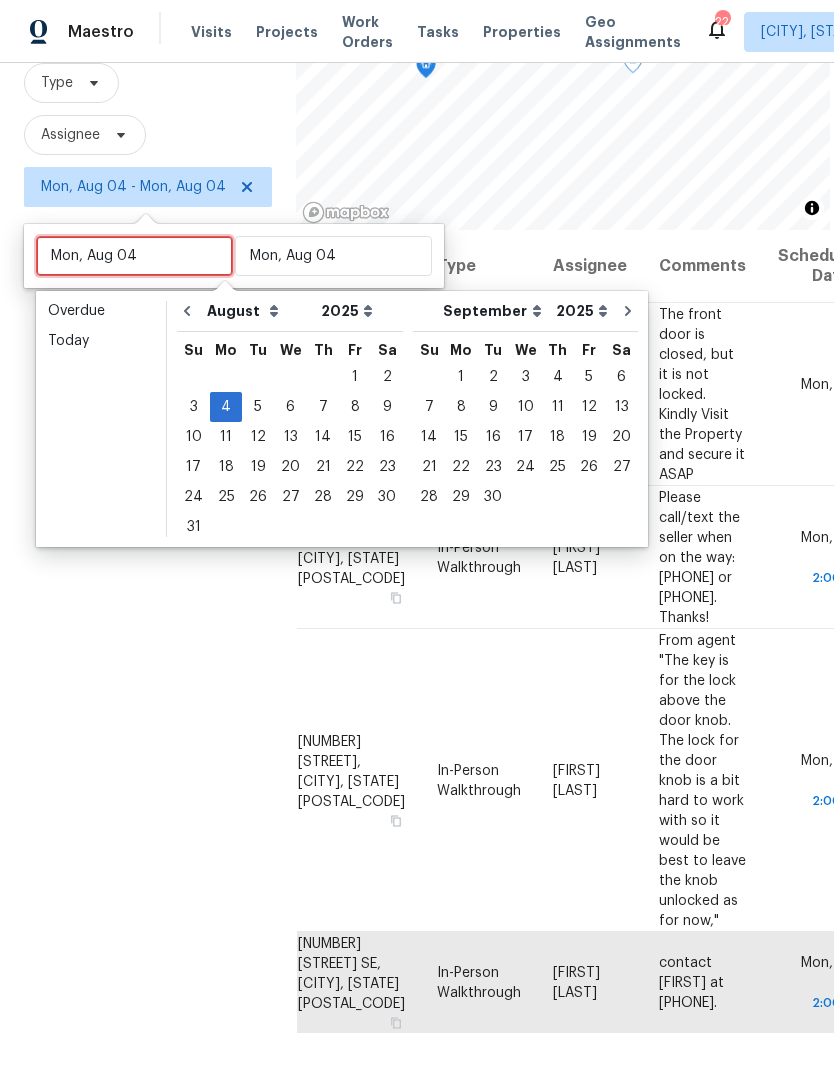 type on "Tue, Aug 05" 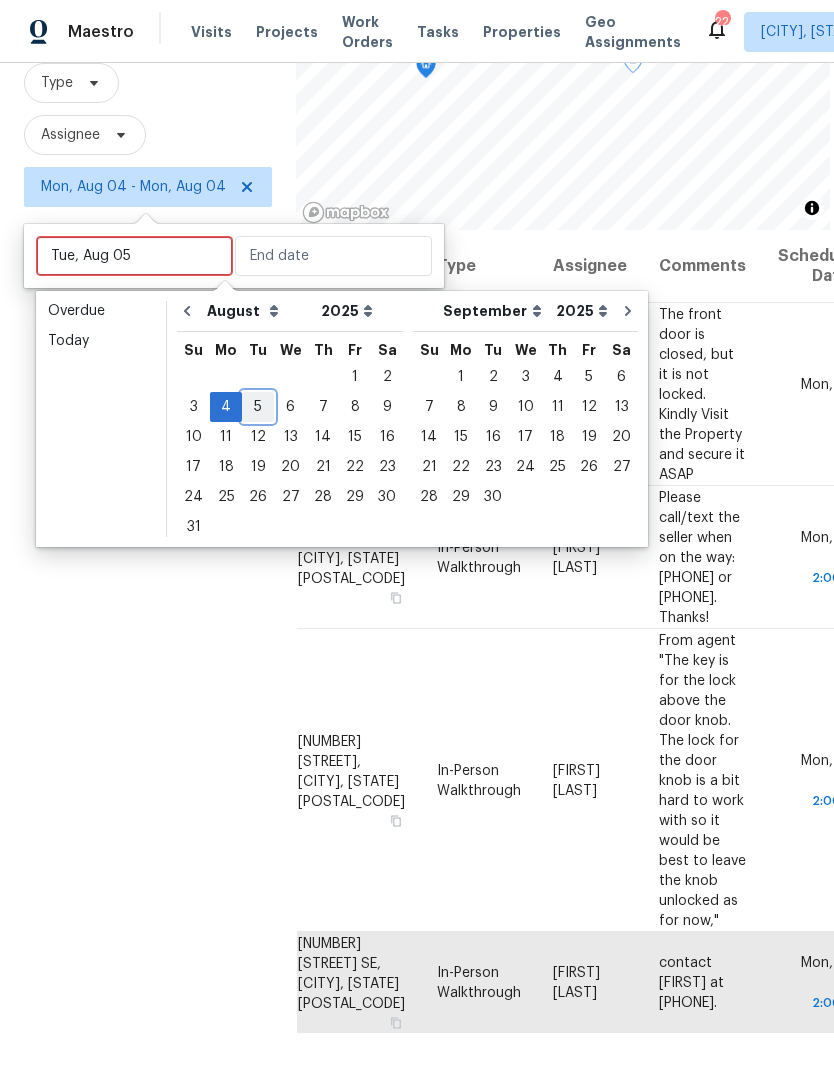 click on "5" at bounding box center [258, 407] 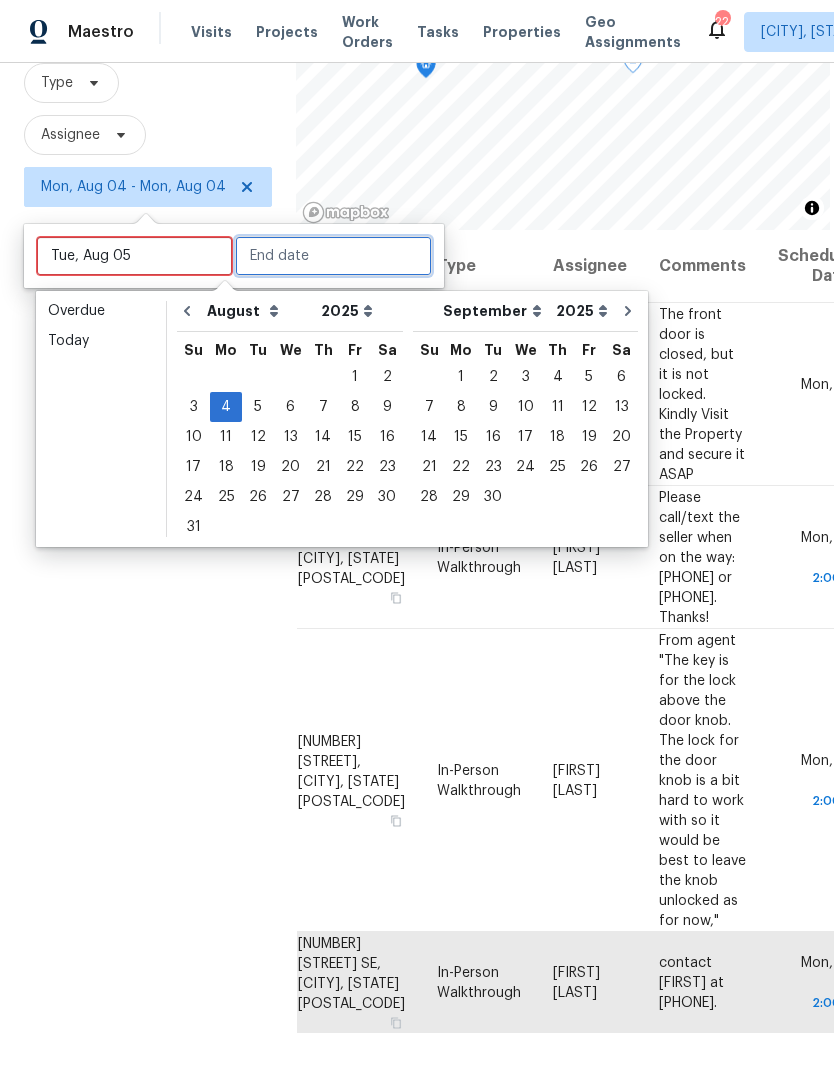 type on "Tue, Aug 05" 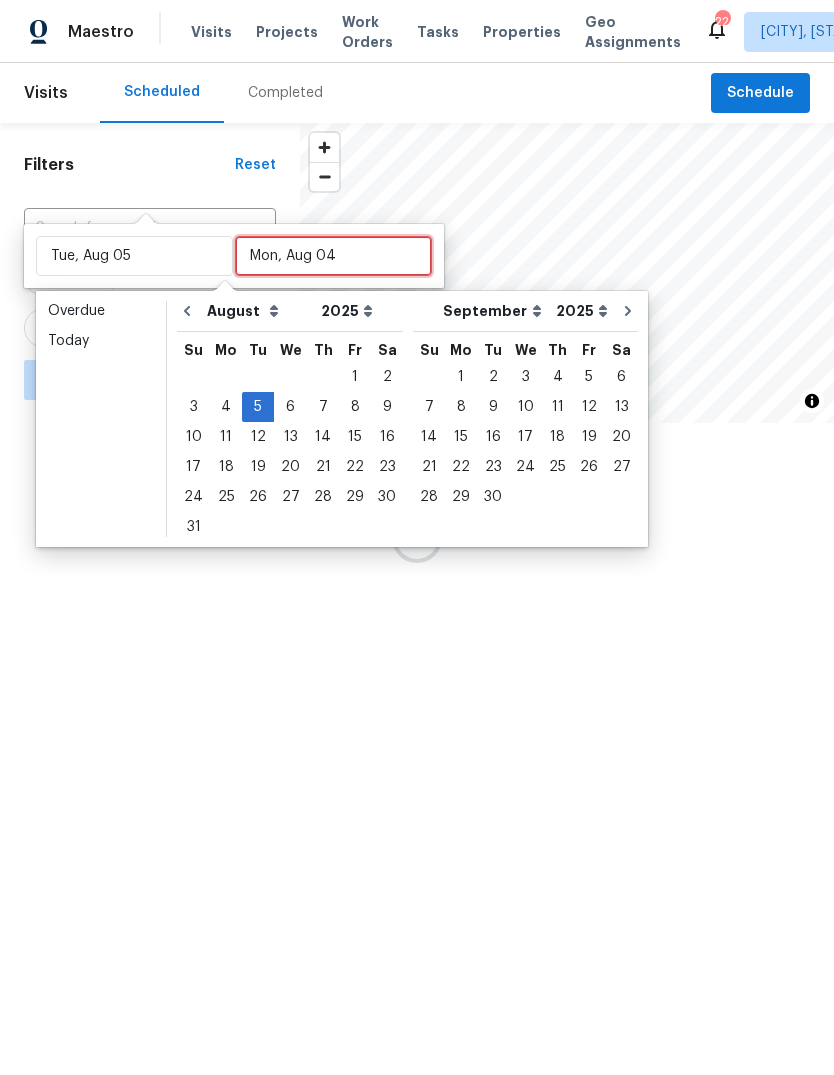 scroll, scrollTop: 0, scrollLeft: 0, axis: both 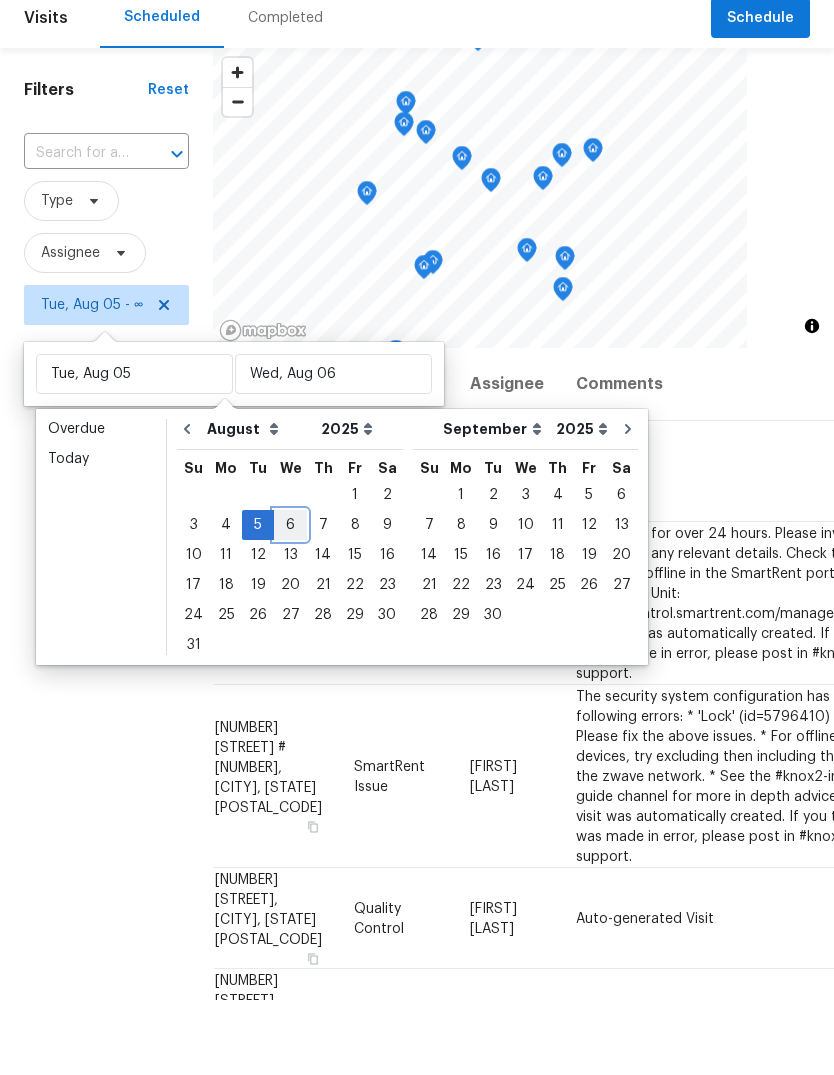click on "6" at bounding box center (290, 600) 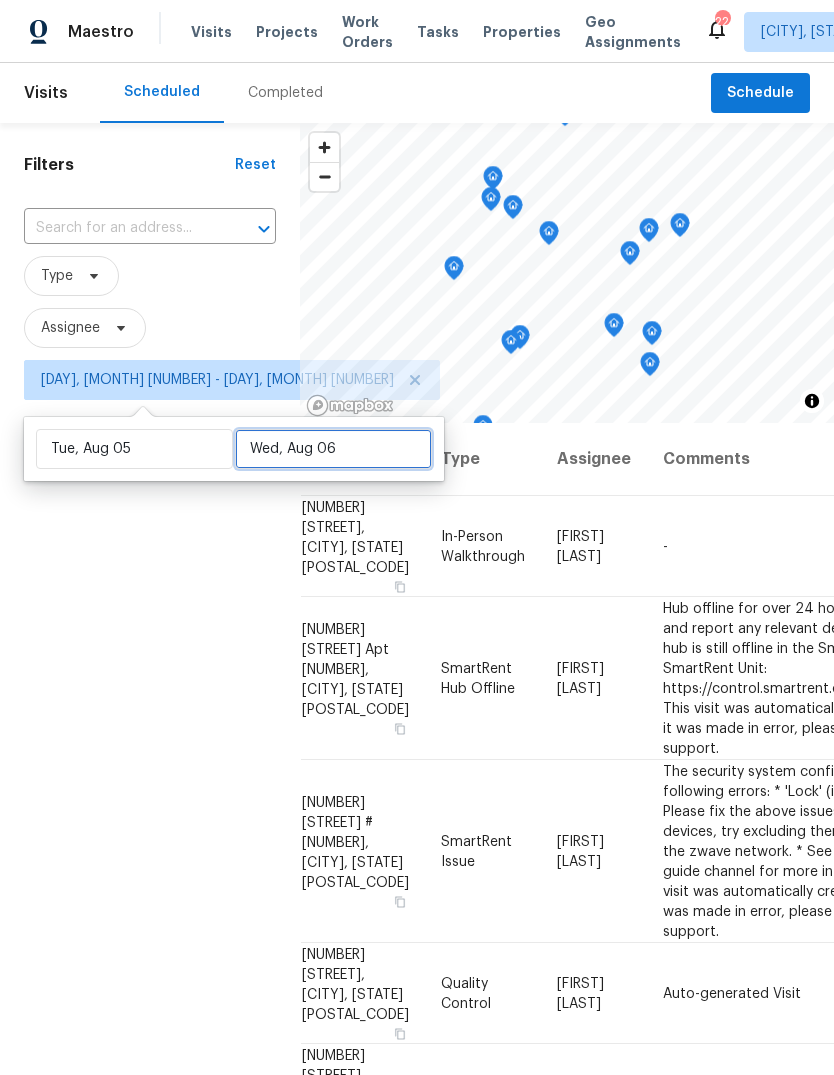 click on "Wed, Aug 06" at bounding box center [333, 449] 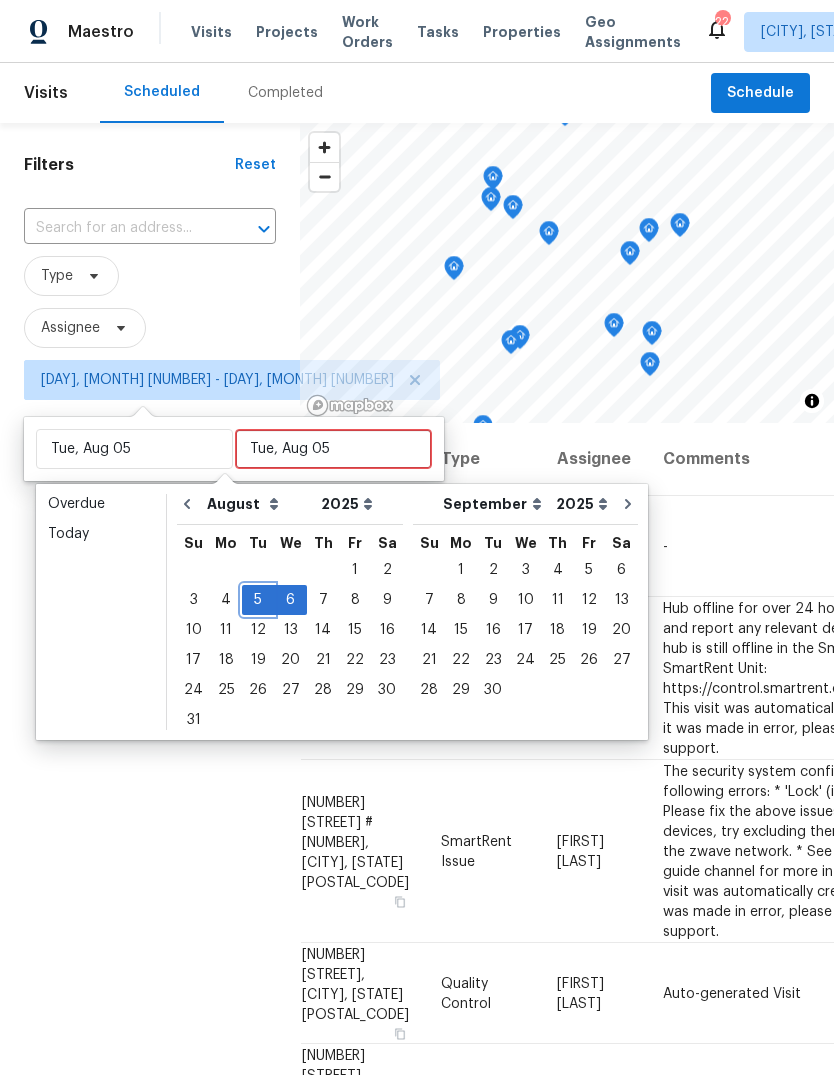 click on "5" at bounding box center (258, 600) 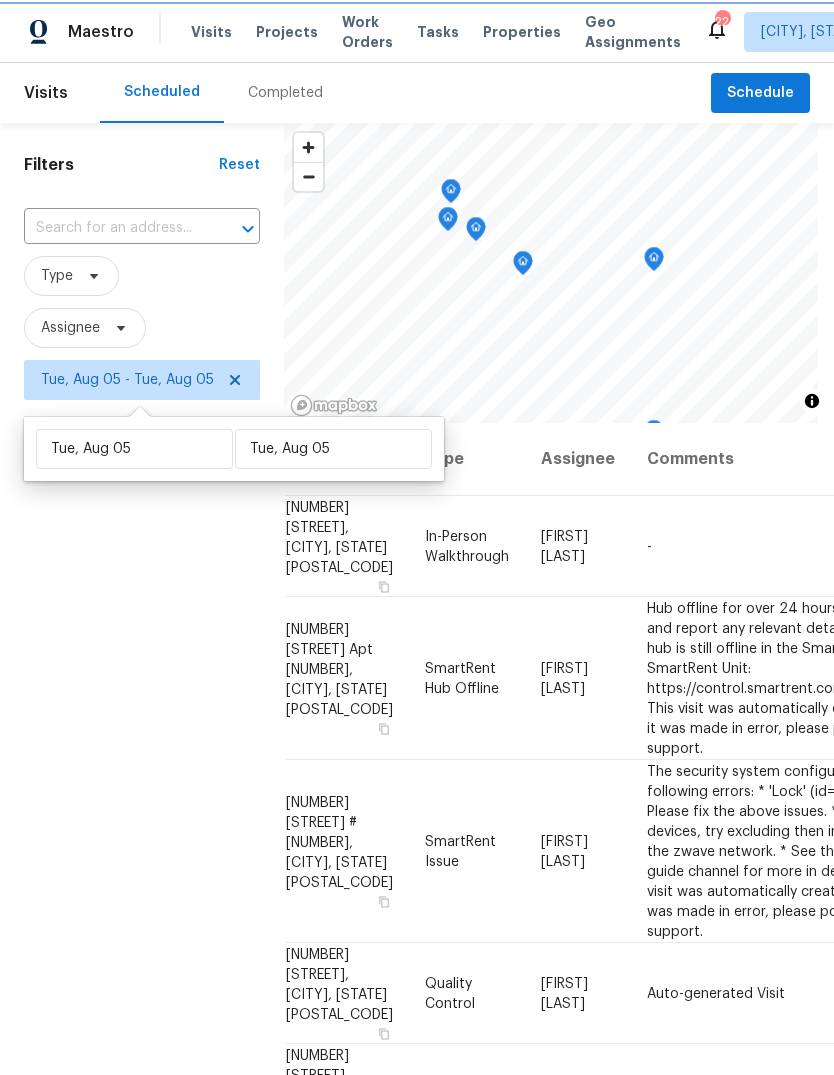 click on "Filters Reset ​ Type Assignee Tue, Aug 05 - Tue, Aug 05" at bounding box center (142, 703) 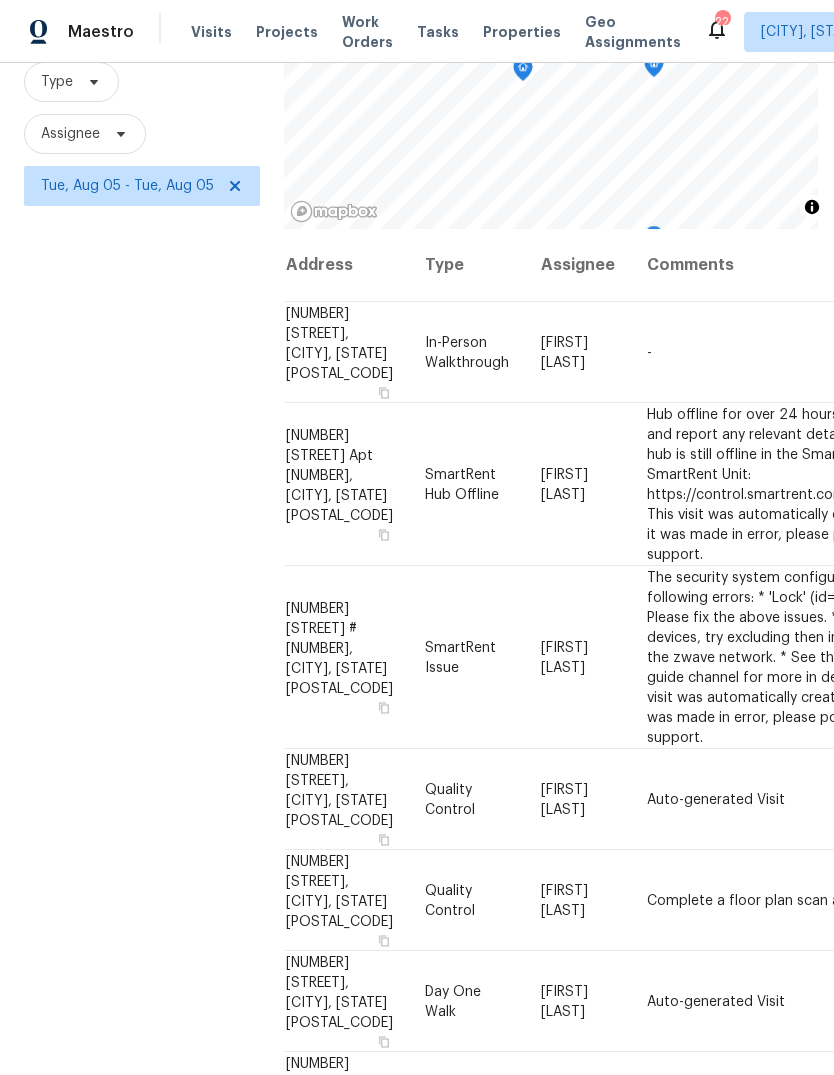scroll, scrollTop: 193, scrollLeft: 0, axis: vertical 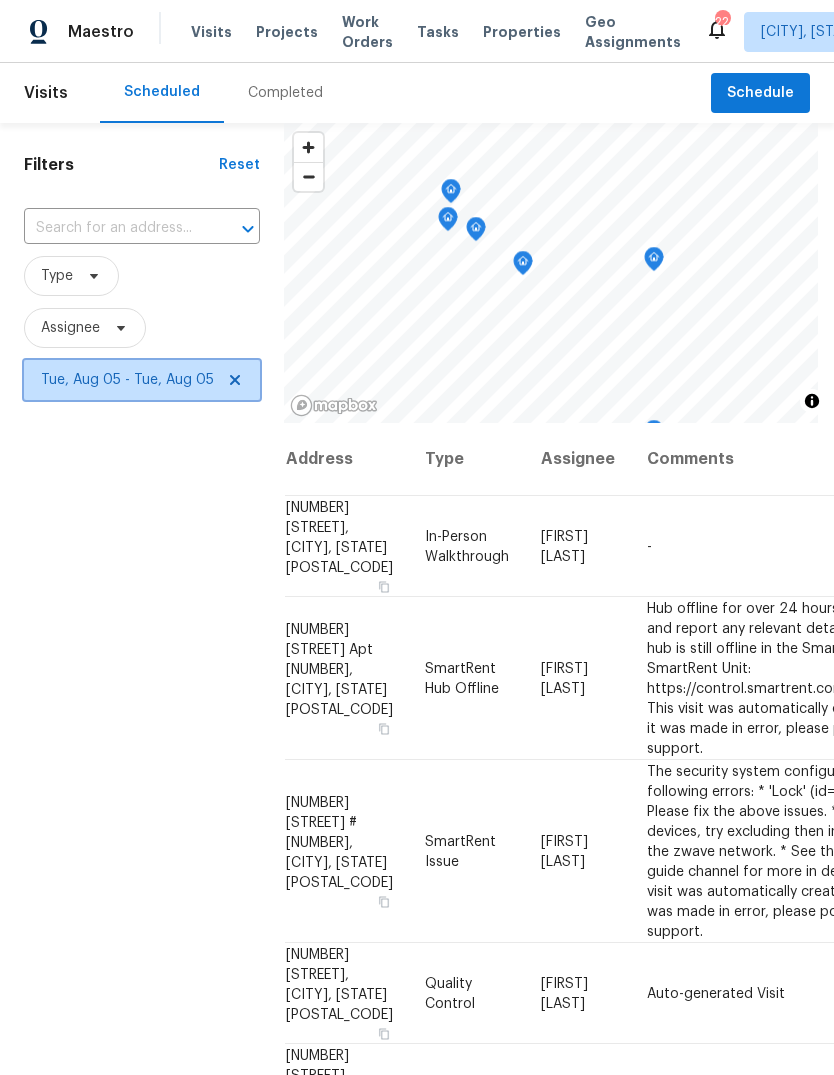 click on "Tue, Aug 05 - Tue, Aug 05" at bounding box center (127, 380) 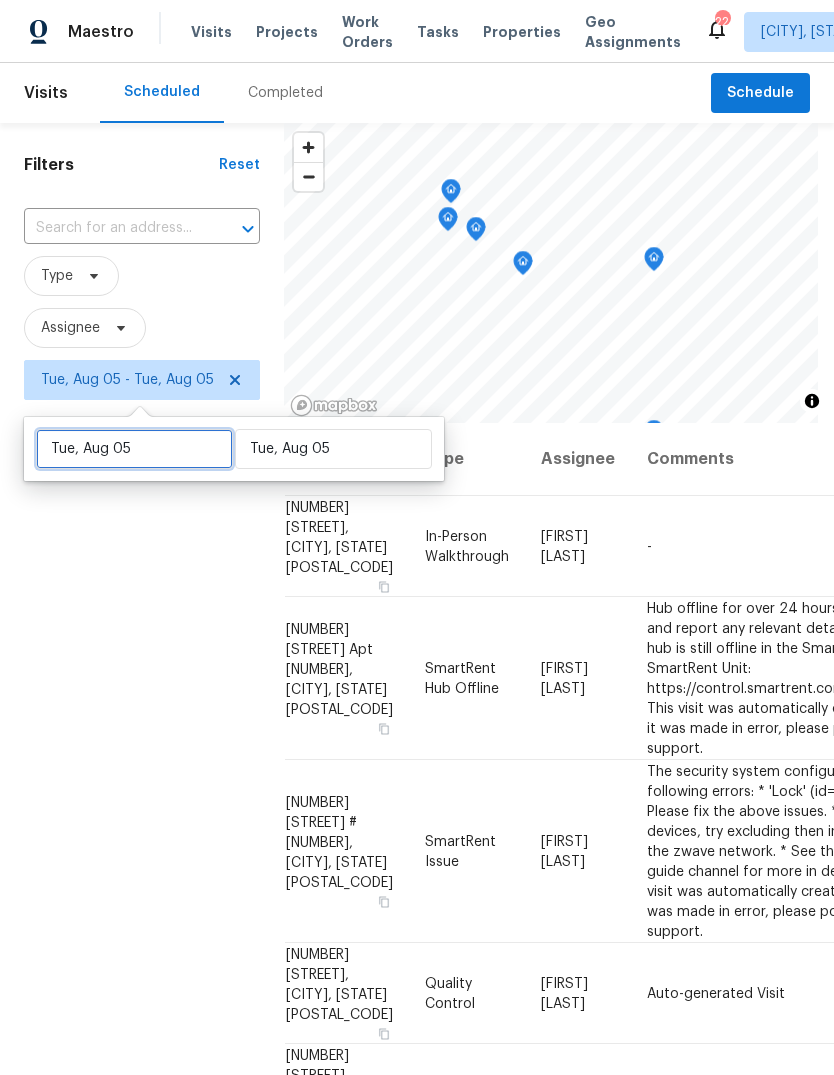 click on "Tue, Aug 05" at bounding box center (134, 449) 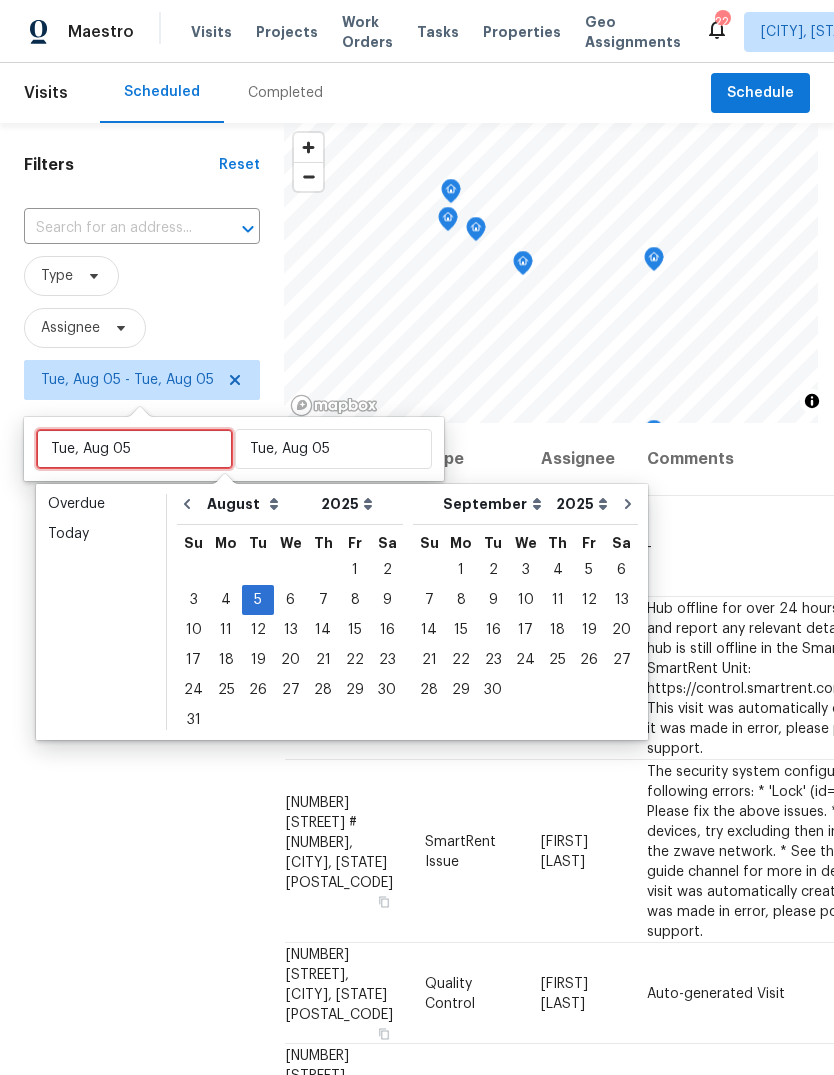 type on "Wed, Aug 06" 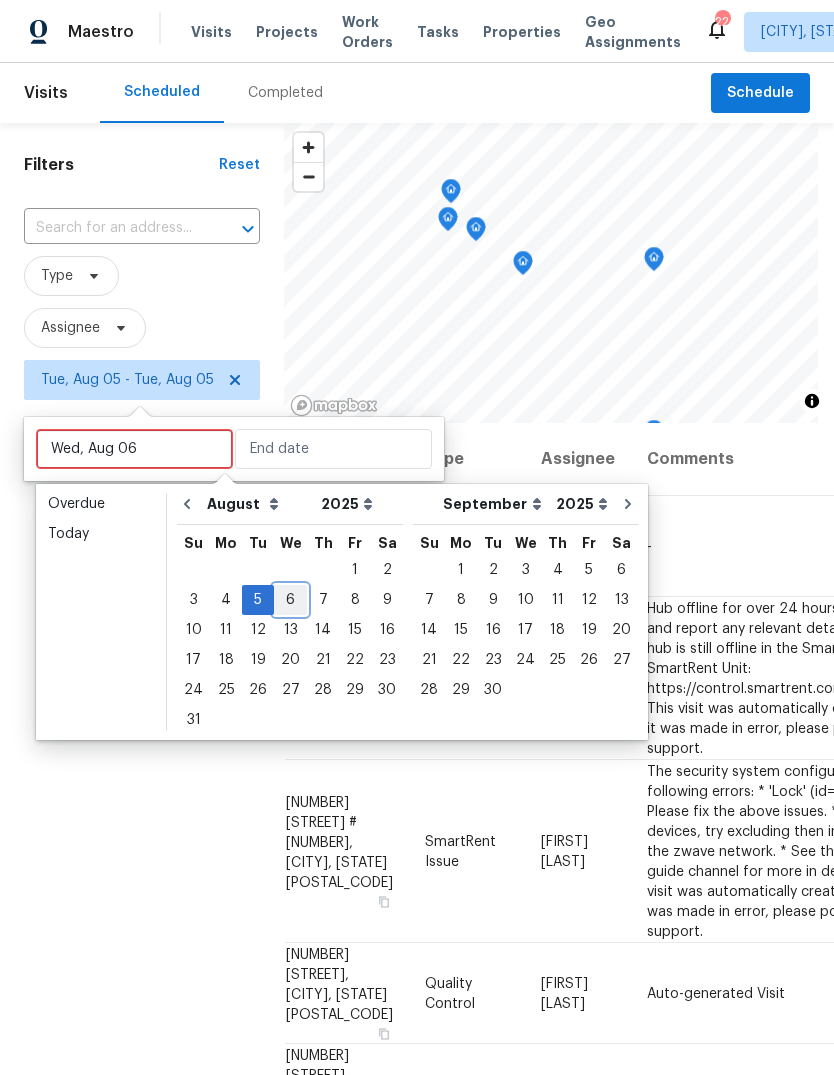 click on "6" at bounding box center [290, 600] 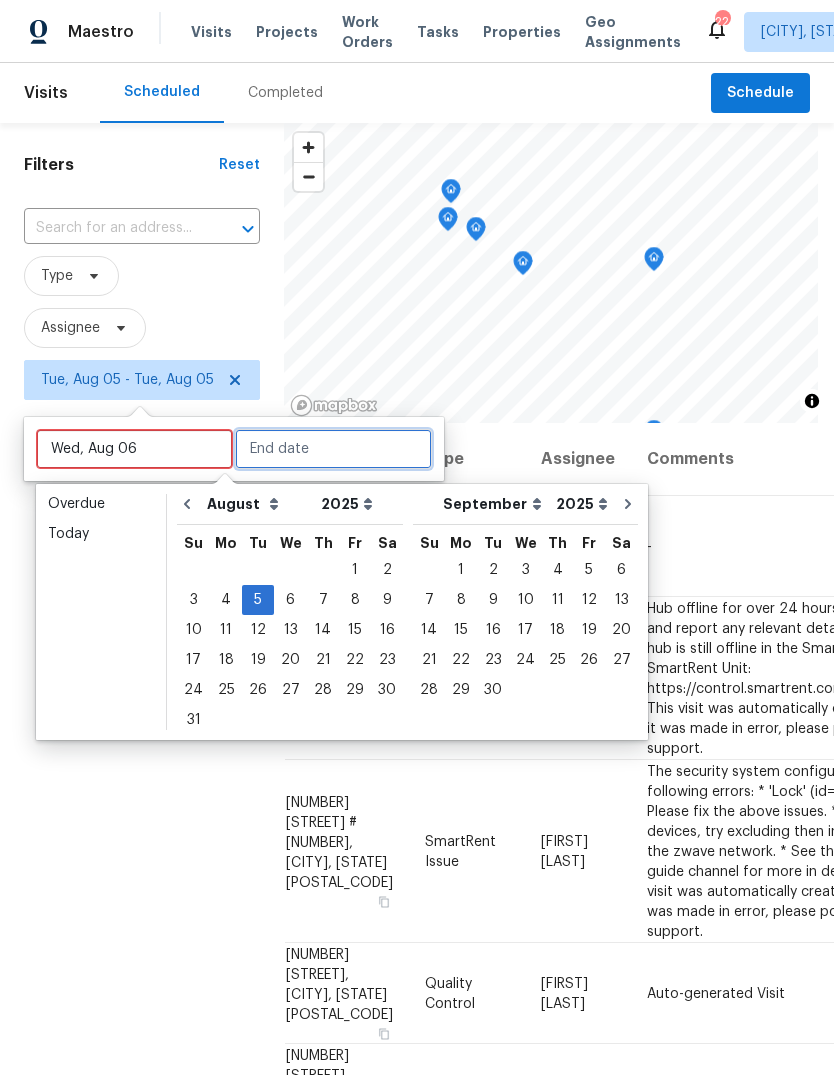 type on "Wed, Aug 06" 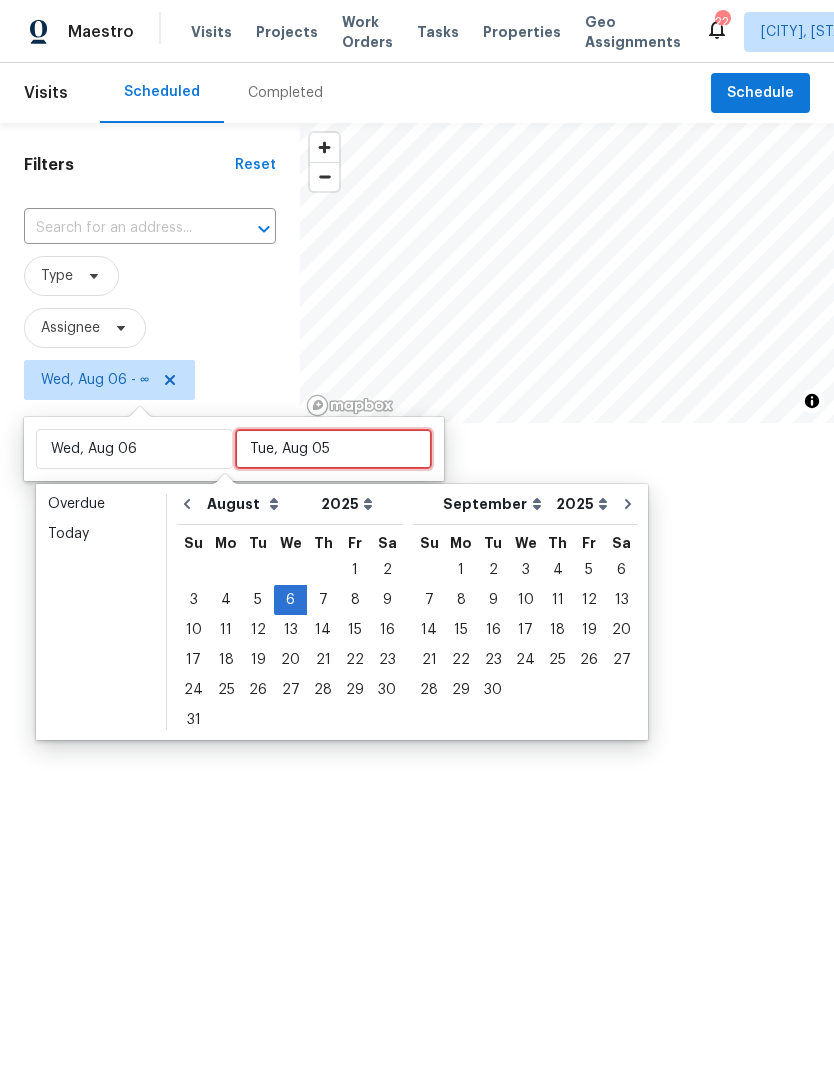 scroll, scrollTop: 0, scrollLeft: 0, axis: both 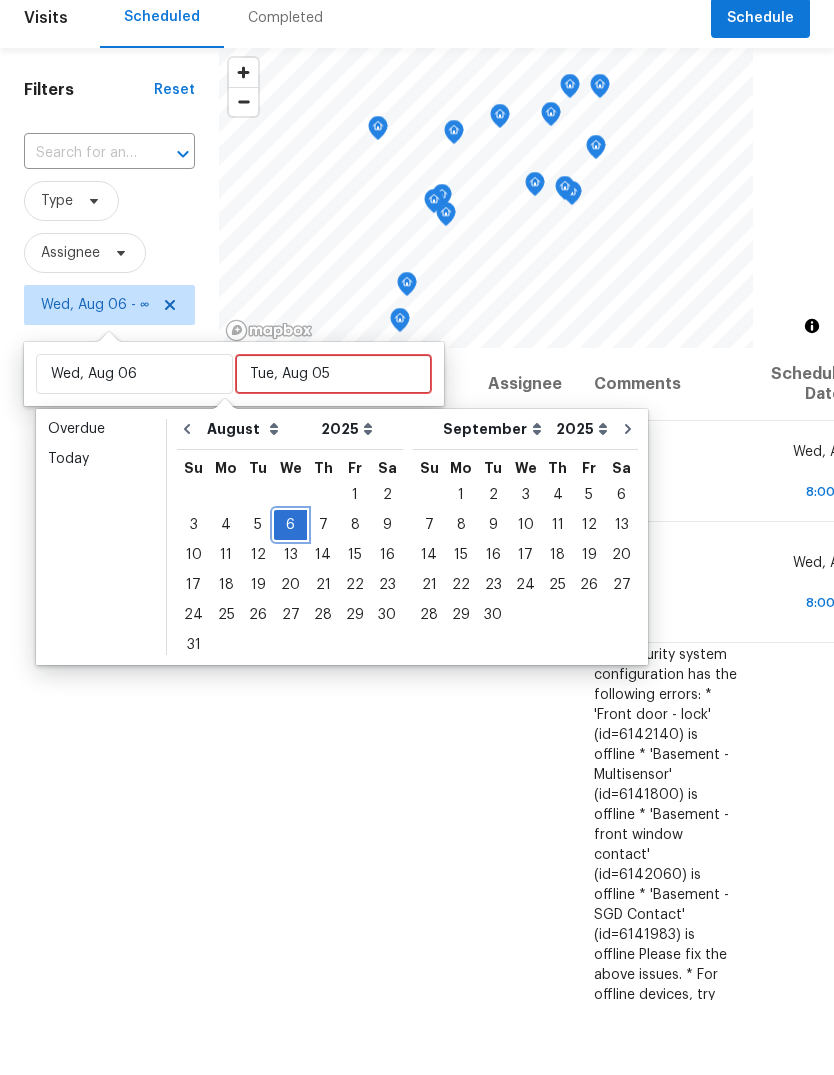 click on "6" at bounding box center (290, 600) 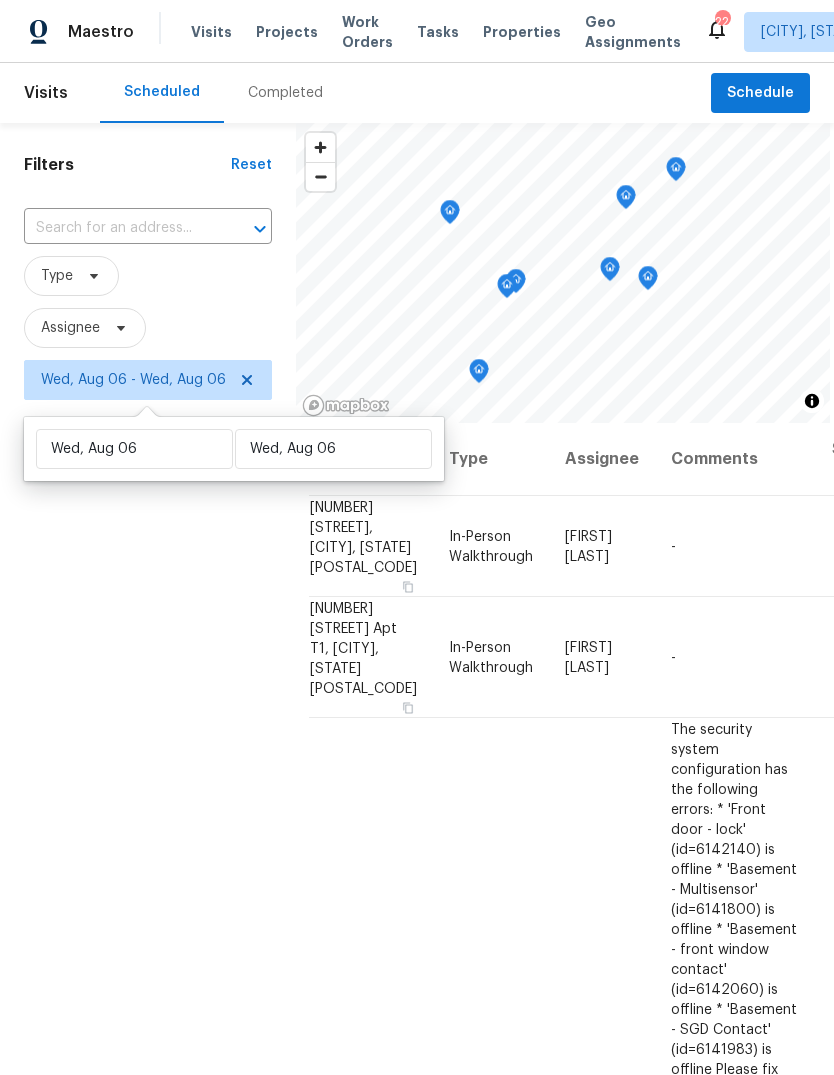 click on "Filters Reset ​ Type Assignee Wed, Aug 06 - Wed, Aug 06" at bounding box center (148, 703) 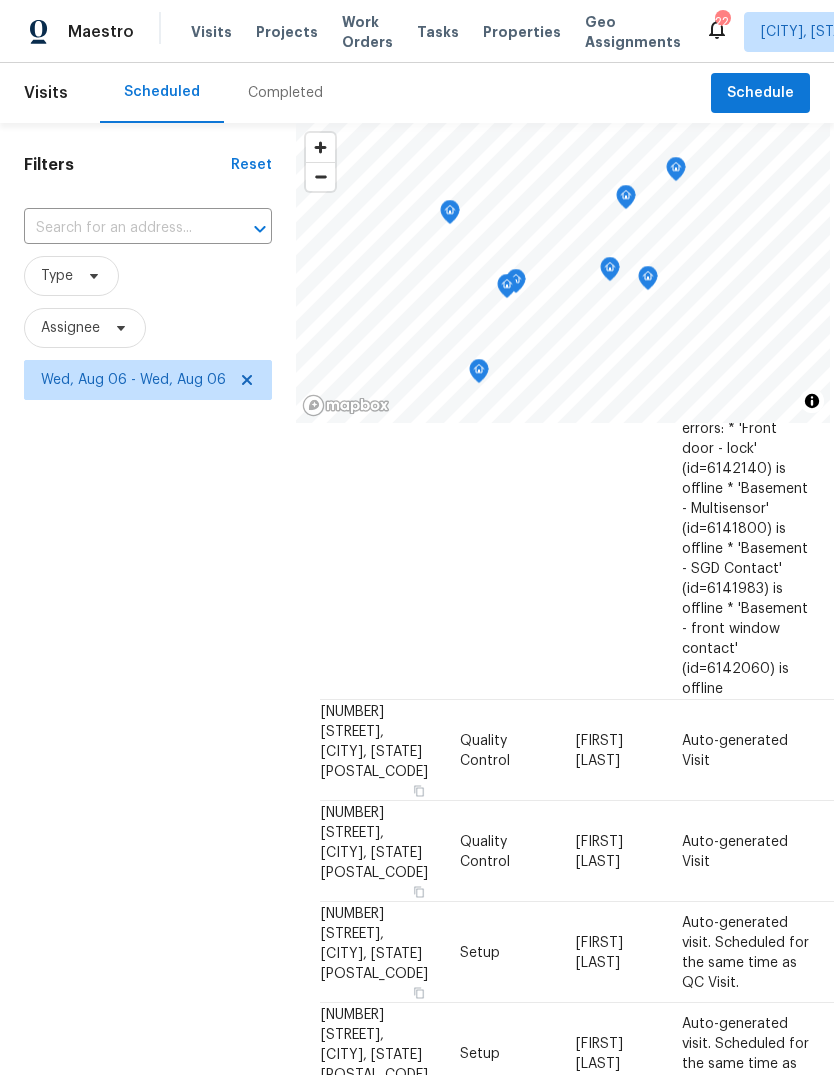 scroll, scrollTop: 1080, scrollLeft: 0, axis: vertical 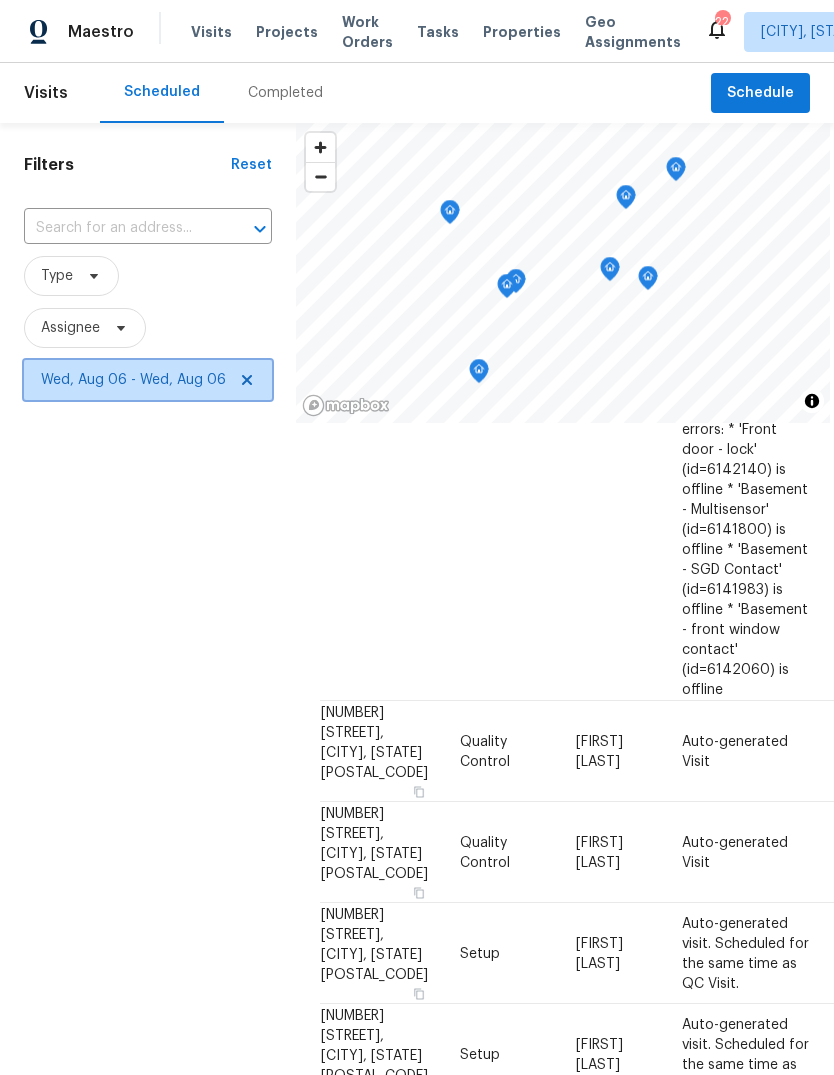 click 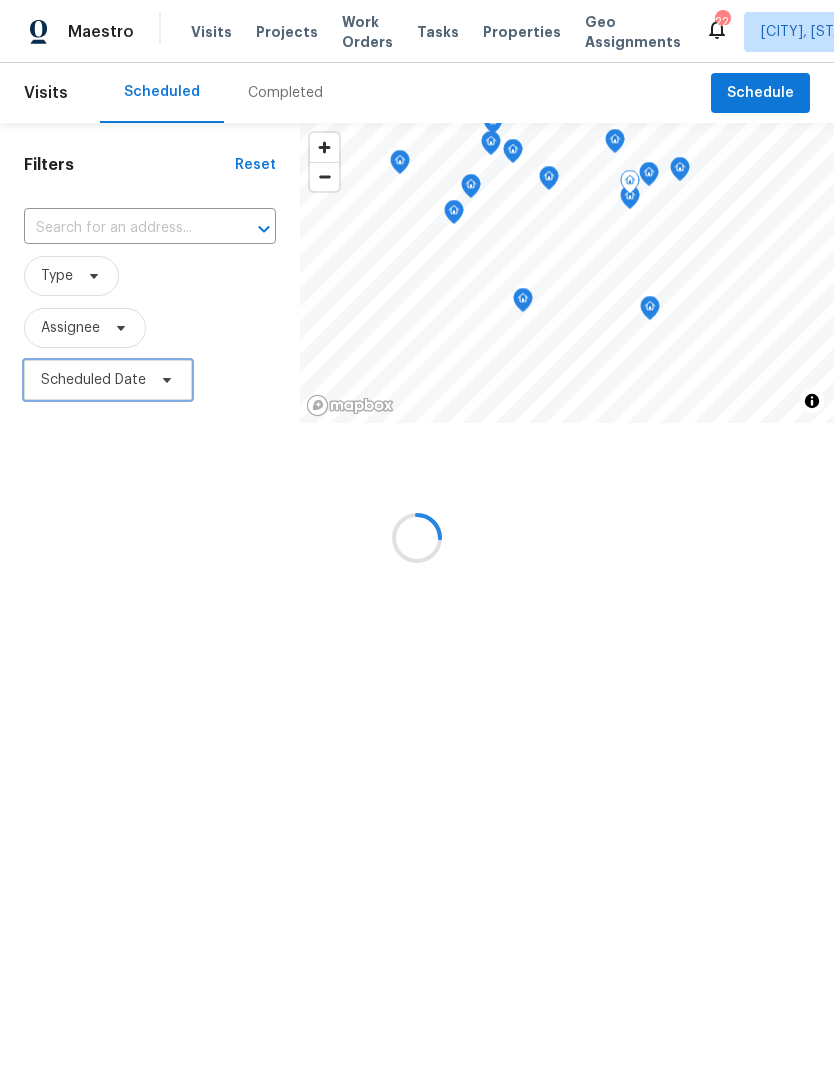 scroll, scrollTop: 0, scrollLeft: 0, axis: both 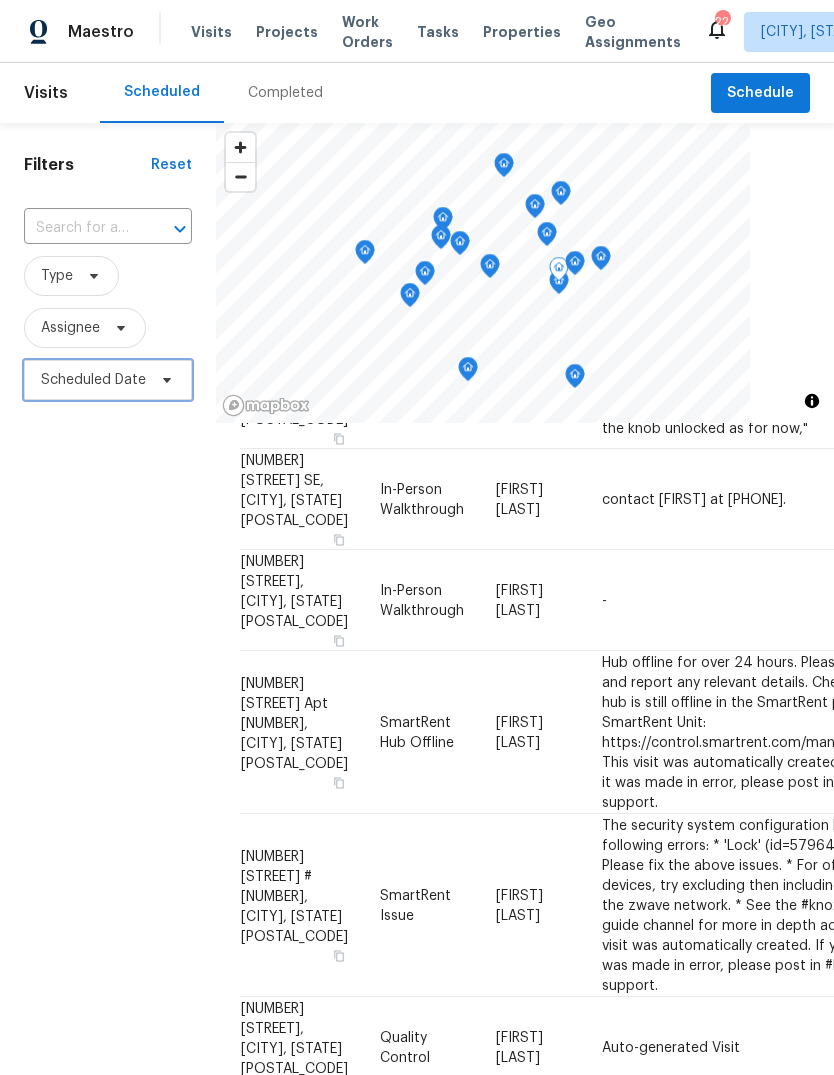 click on "Scheduled Date" at bounding box center [93, 380] 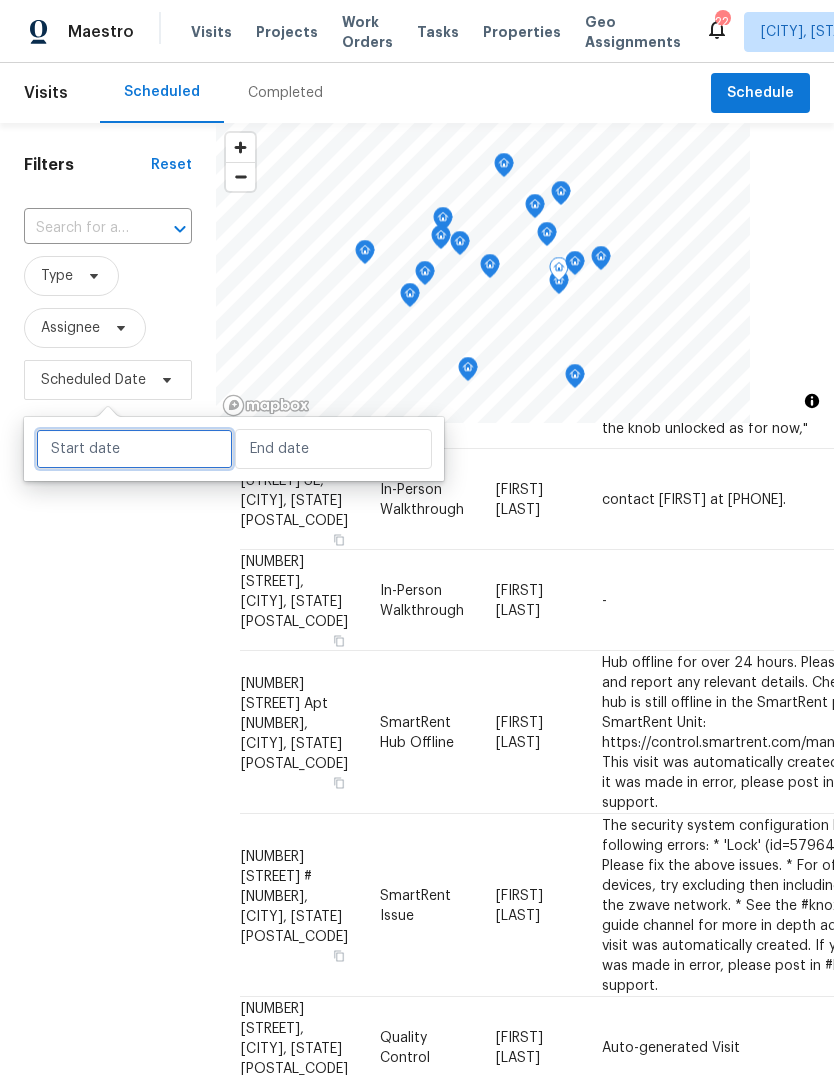 click at bounding box center [134, 449] 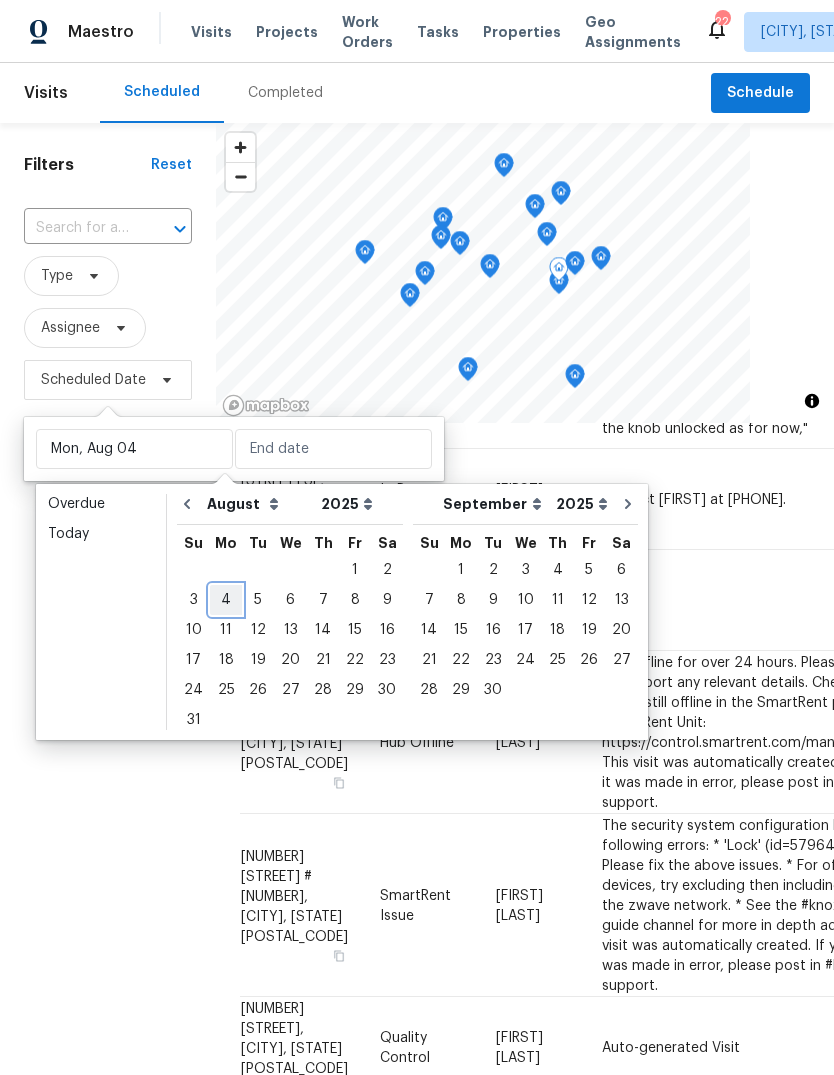 click on "4" at bounding box center (226, 600) 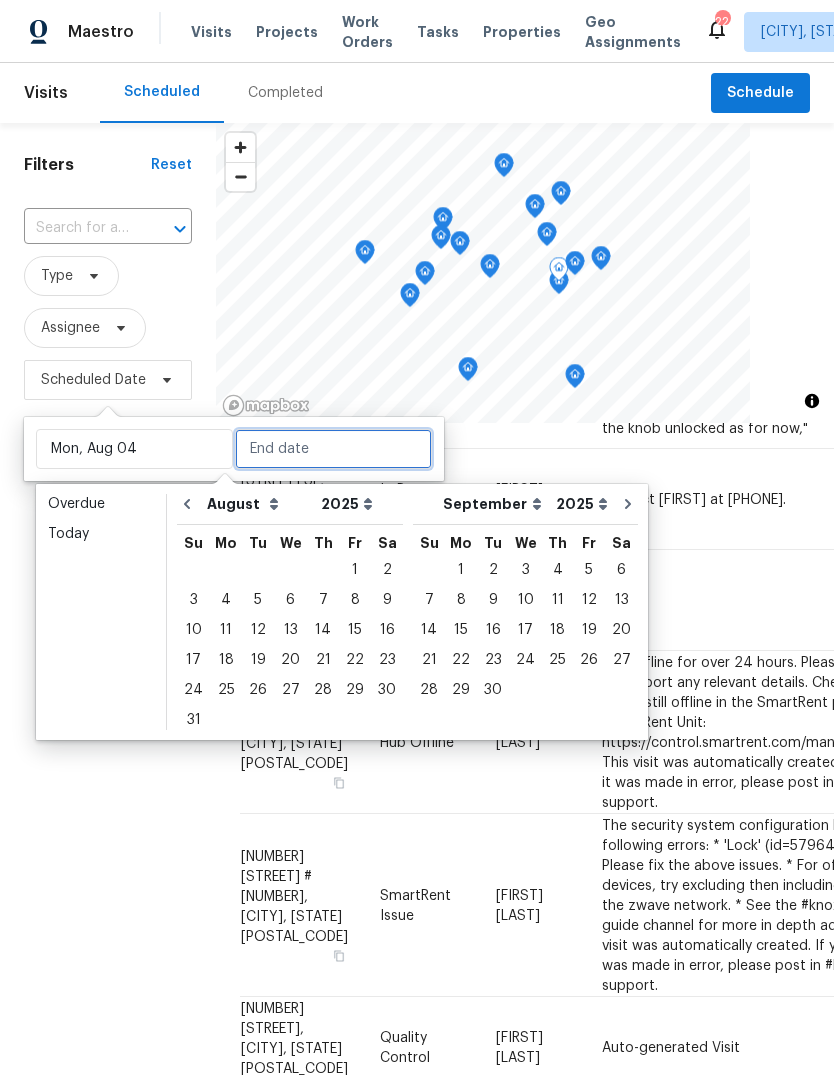 type on "Mon, Aug 04" 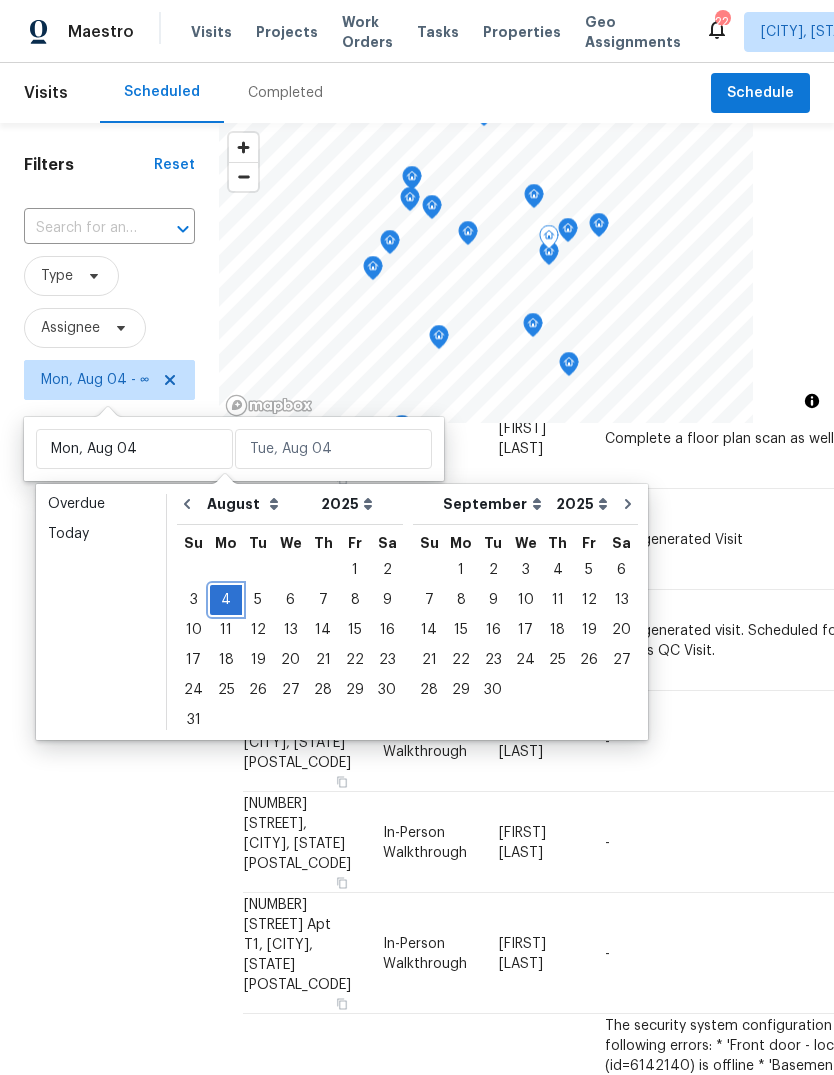 click on "4" at bounding box center (226, 600) 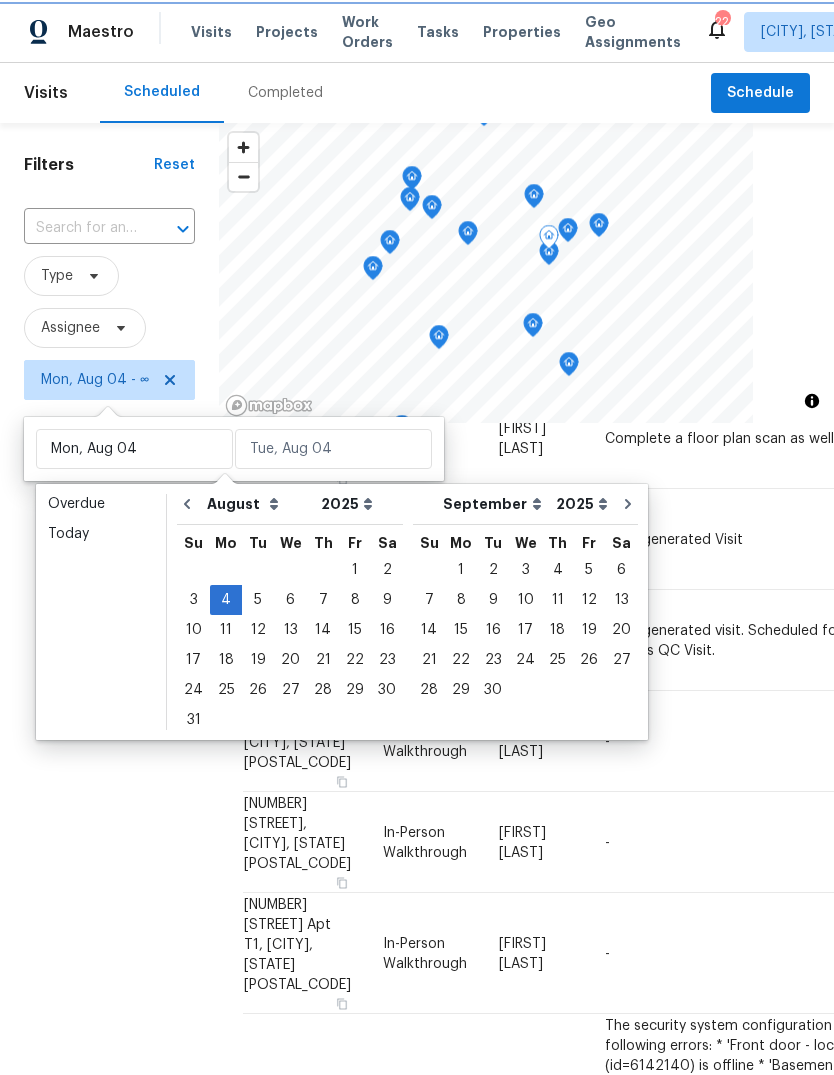 type on "Mon, Aug 04" 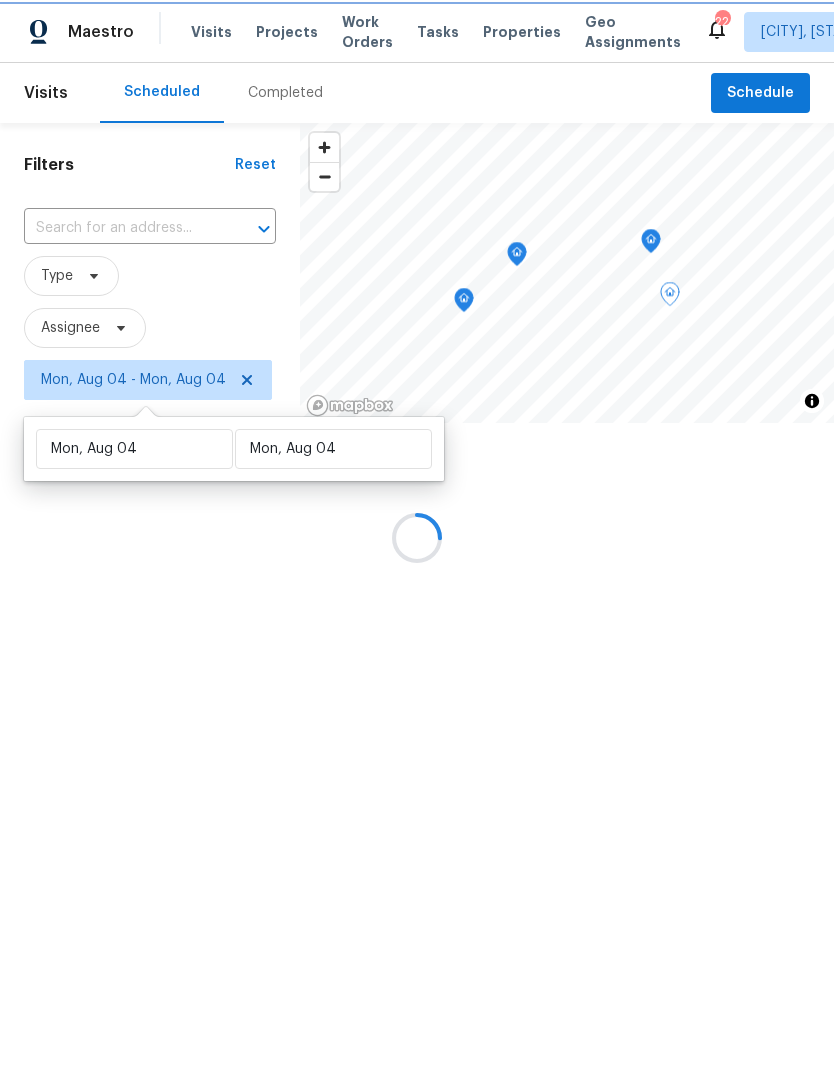 scroll, scrollTop: 0, scrollLeft: 0, axis: both 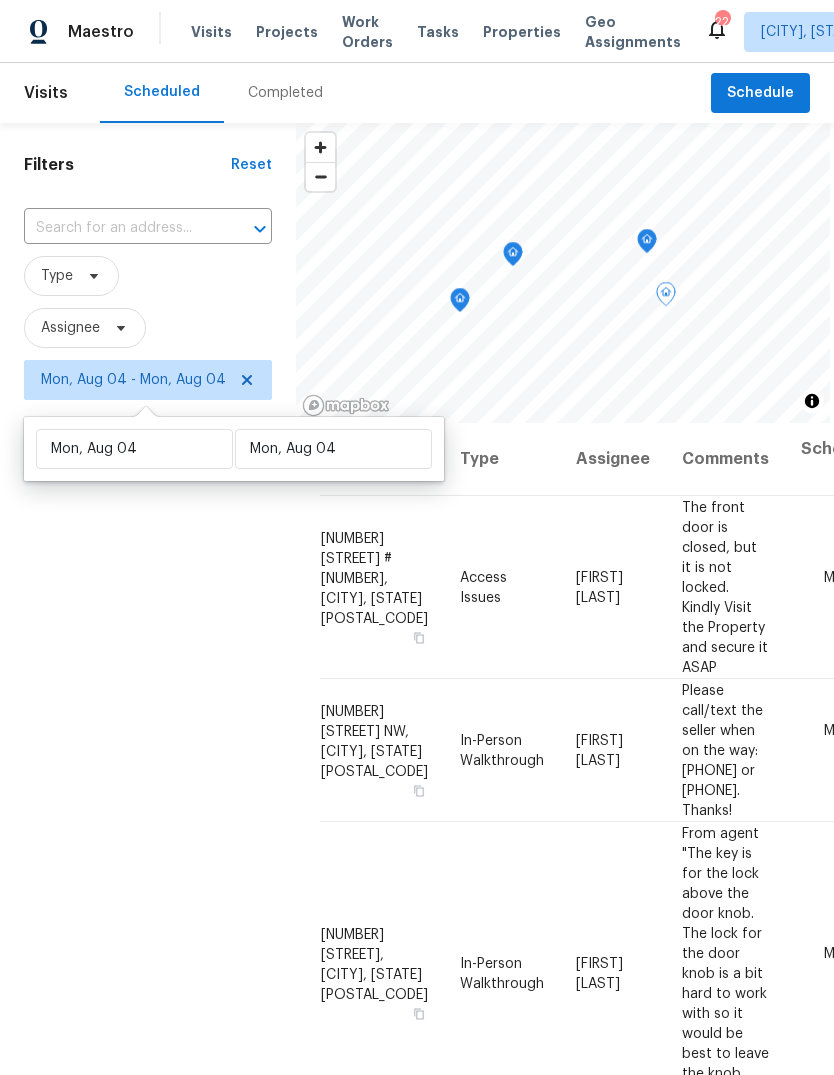 click on "Filters Reset ​ Type Assignee Mon, Aug 04 - Mon, Aug 04" at bounding box center (148, 703) 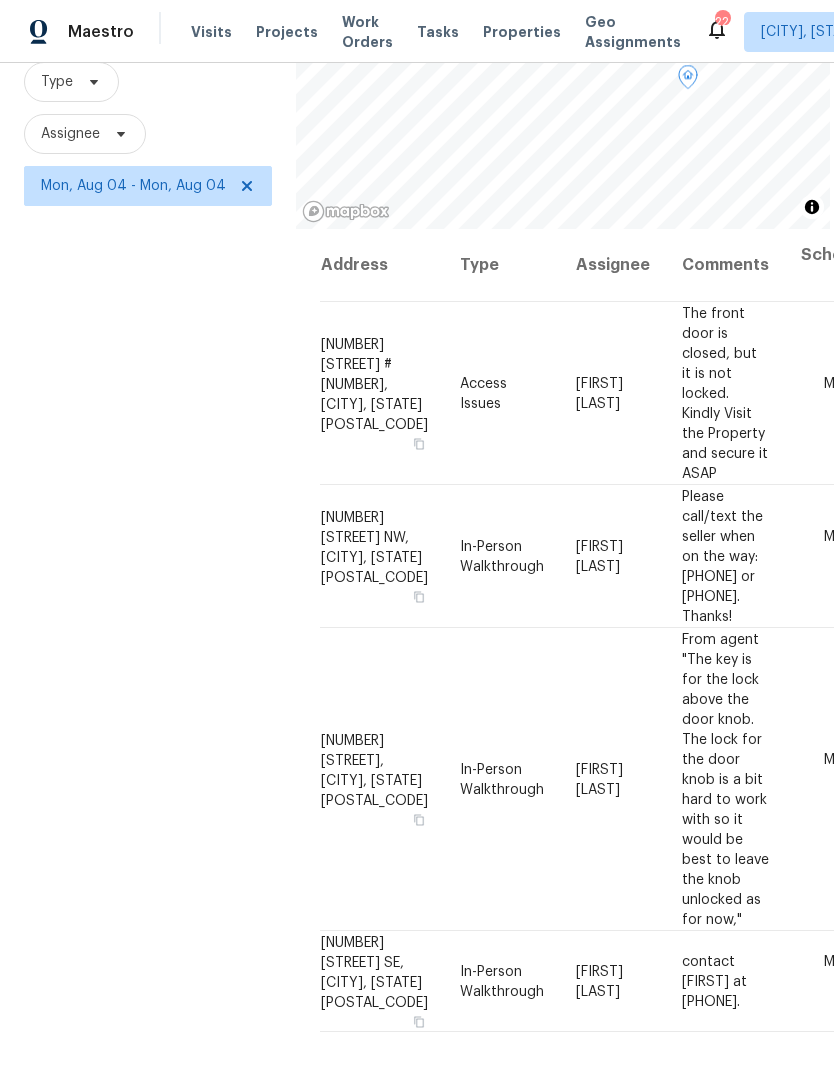 scroll, scrollTop: 193, scrollLeft: 0, axis: vertical 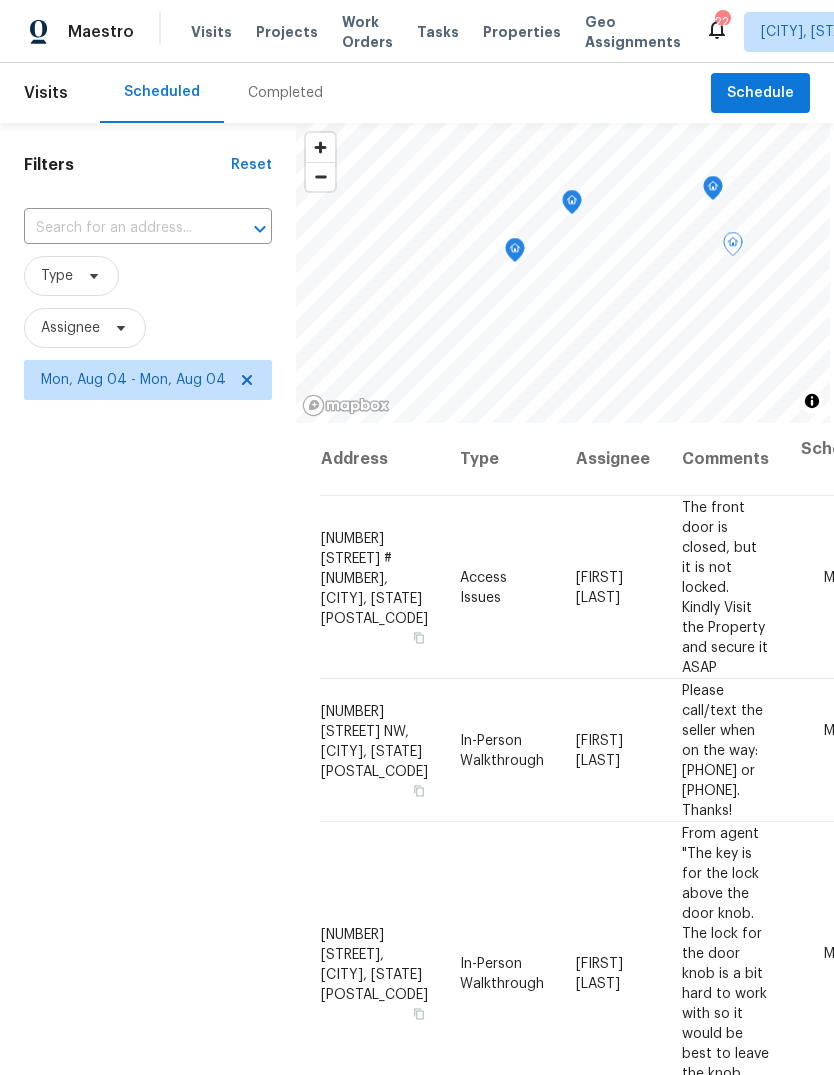 click 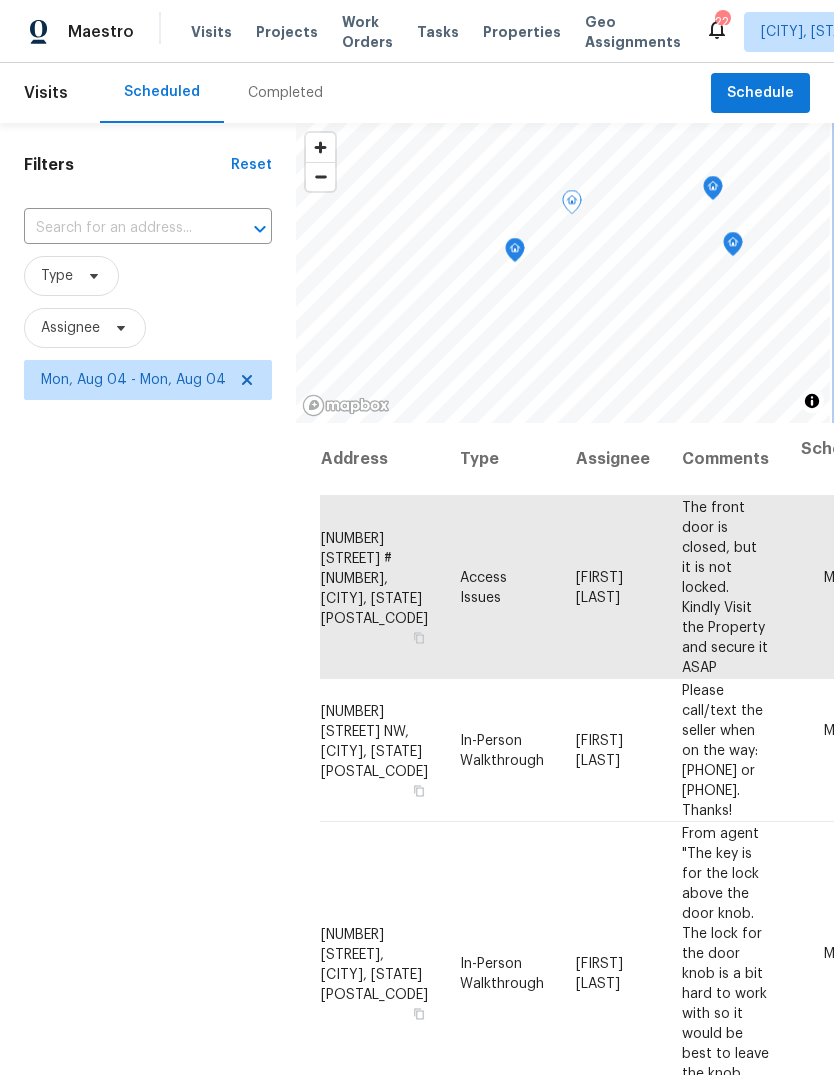 click 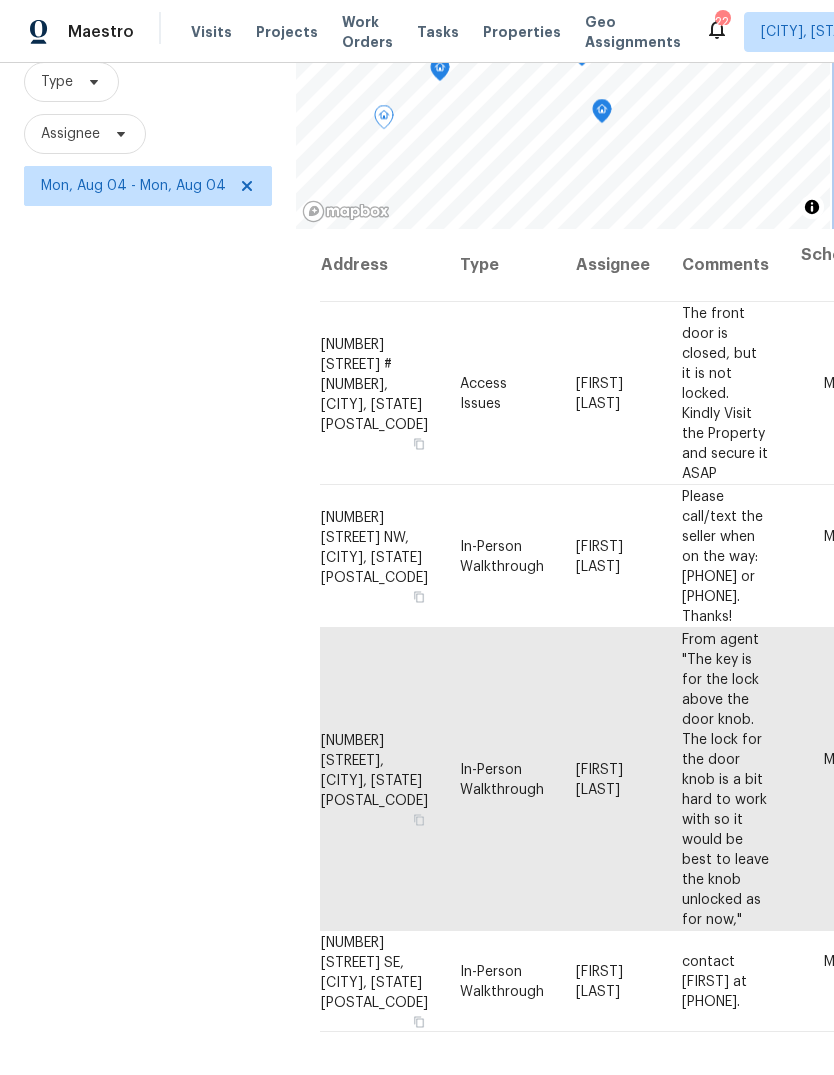 scroll, scrollTop: 193, scrollLeft: 0, axis: vertical 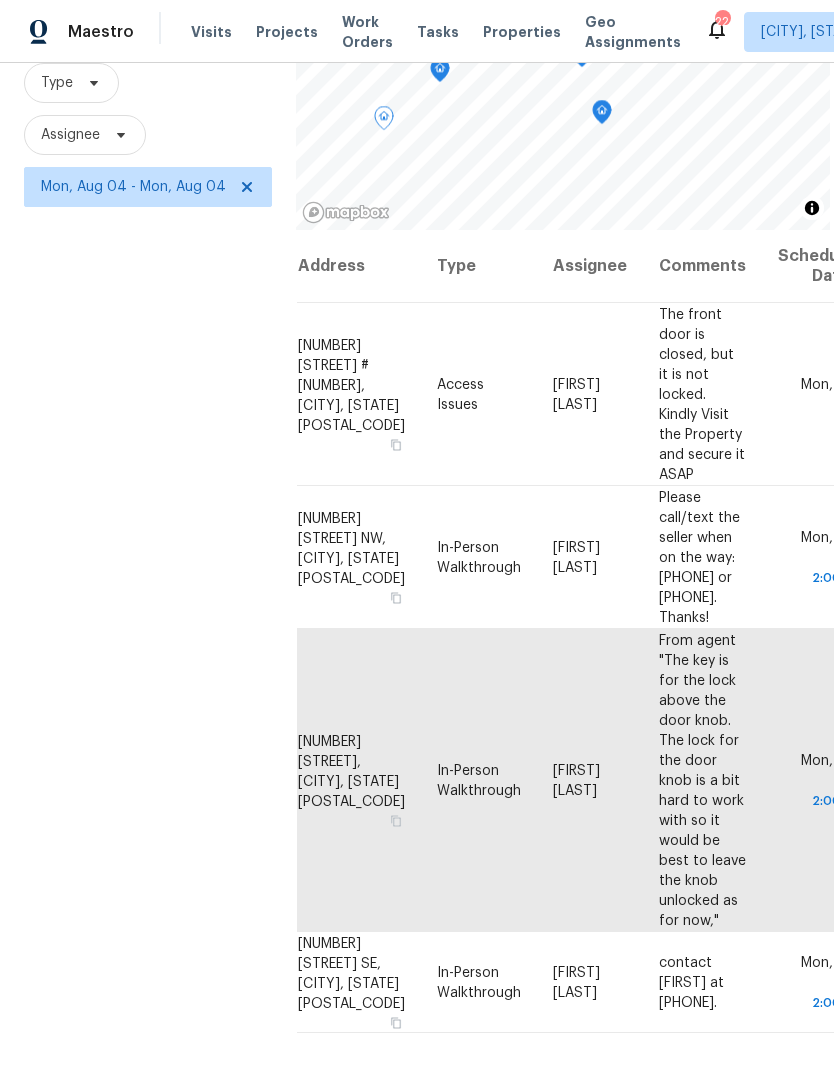 click 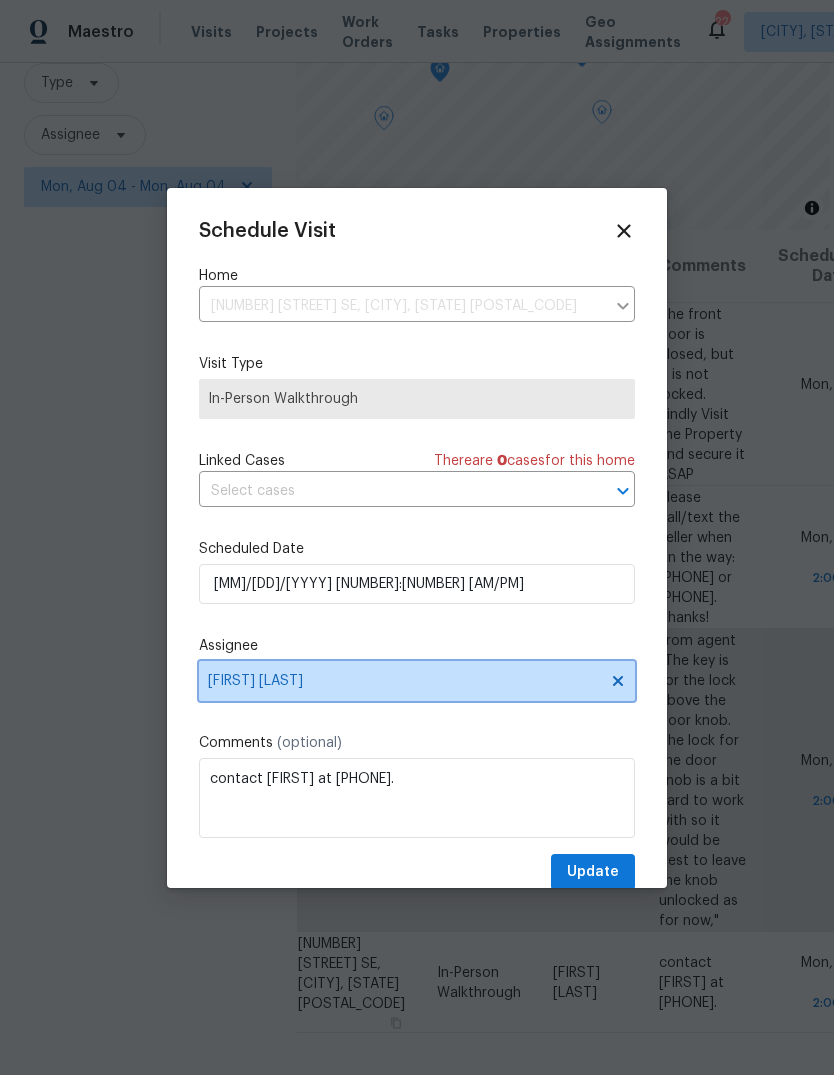 click on "Anthony Andreala" at bounding box center [404, 681] 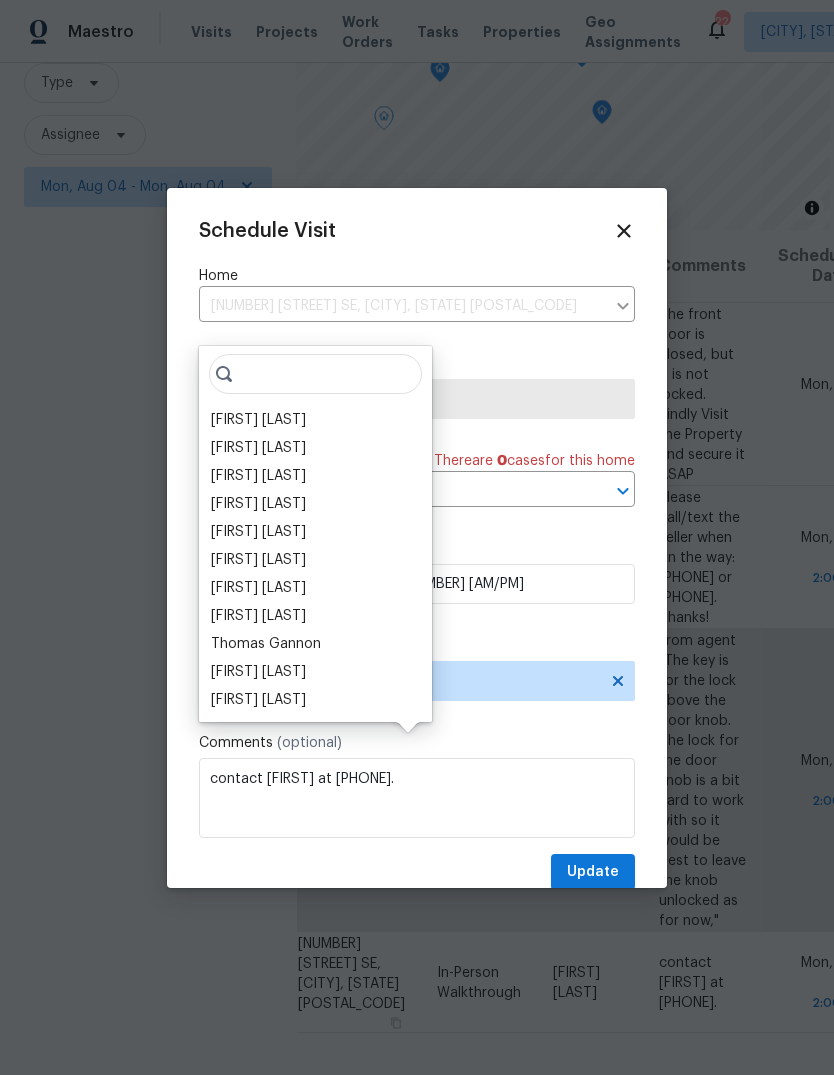 scroll, scrollTop: 70, scrollLeft: 0, axis: vertical 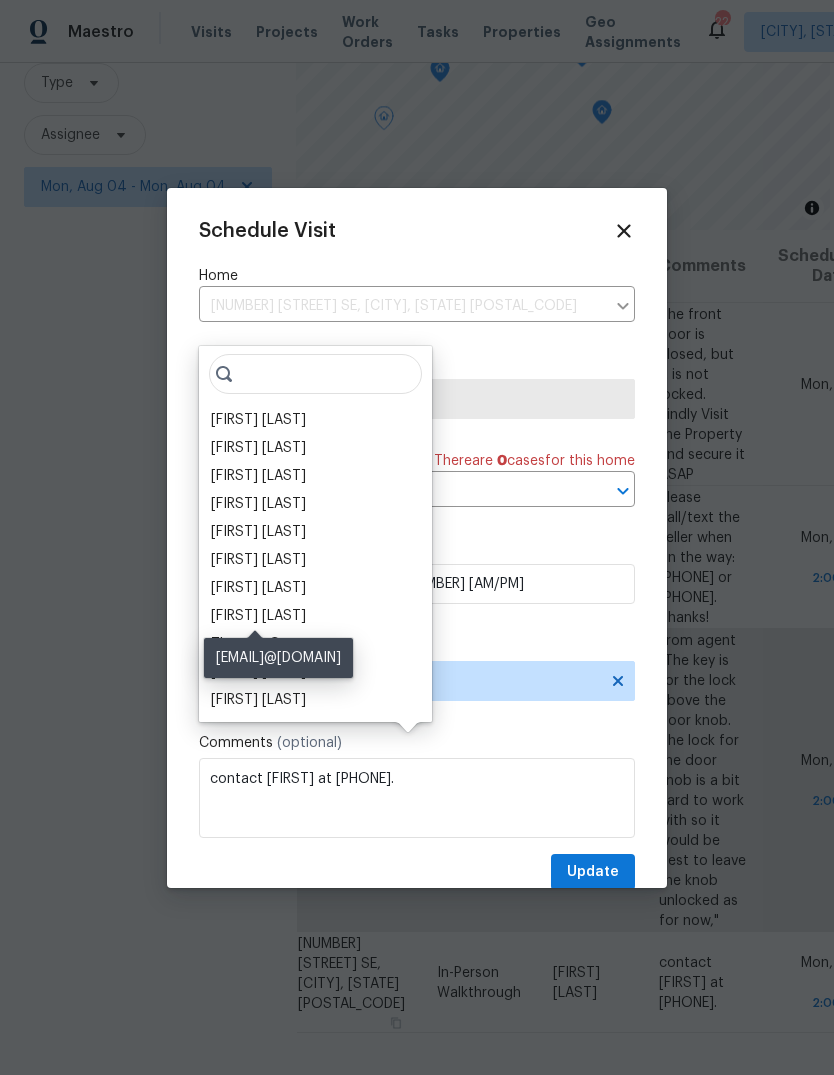 click on "Nelson Flores" at bounding box center [258, 616] 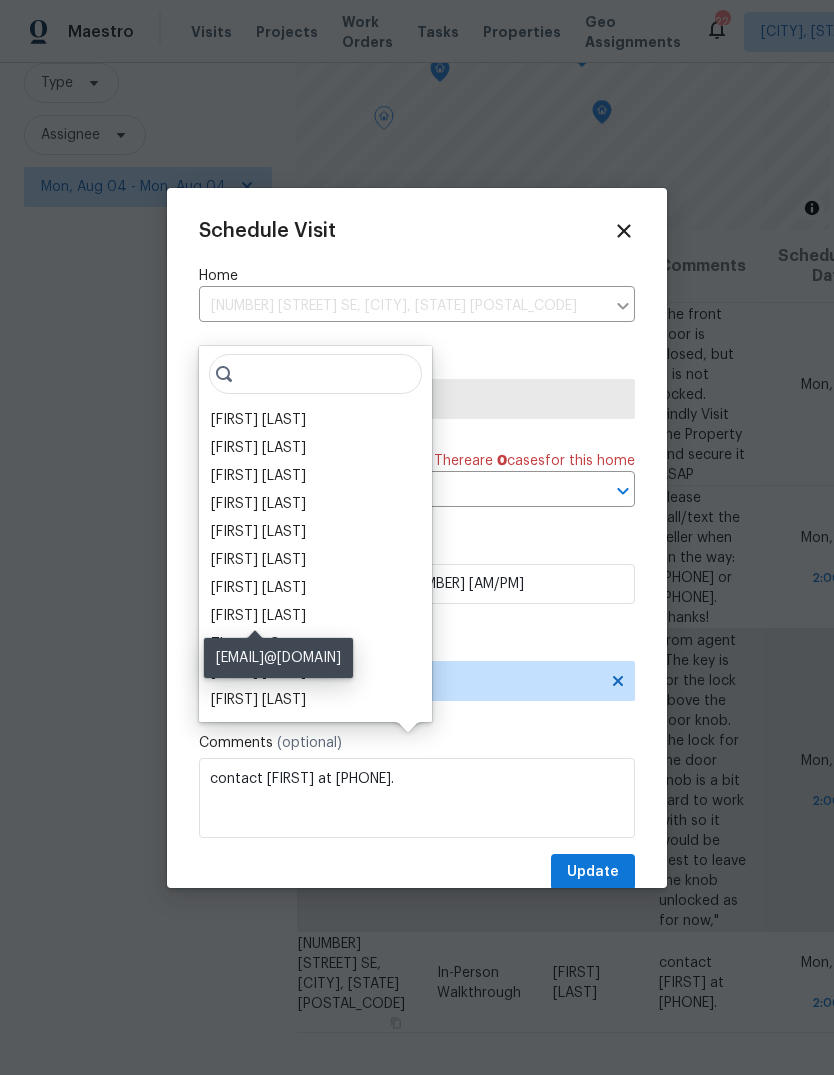 scroll, scrollTop: 71, scrollLeft: 0, axis: vertical 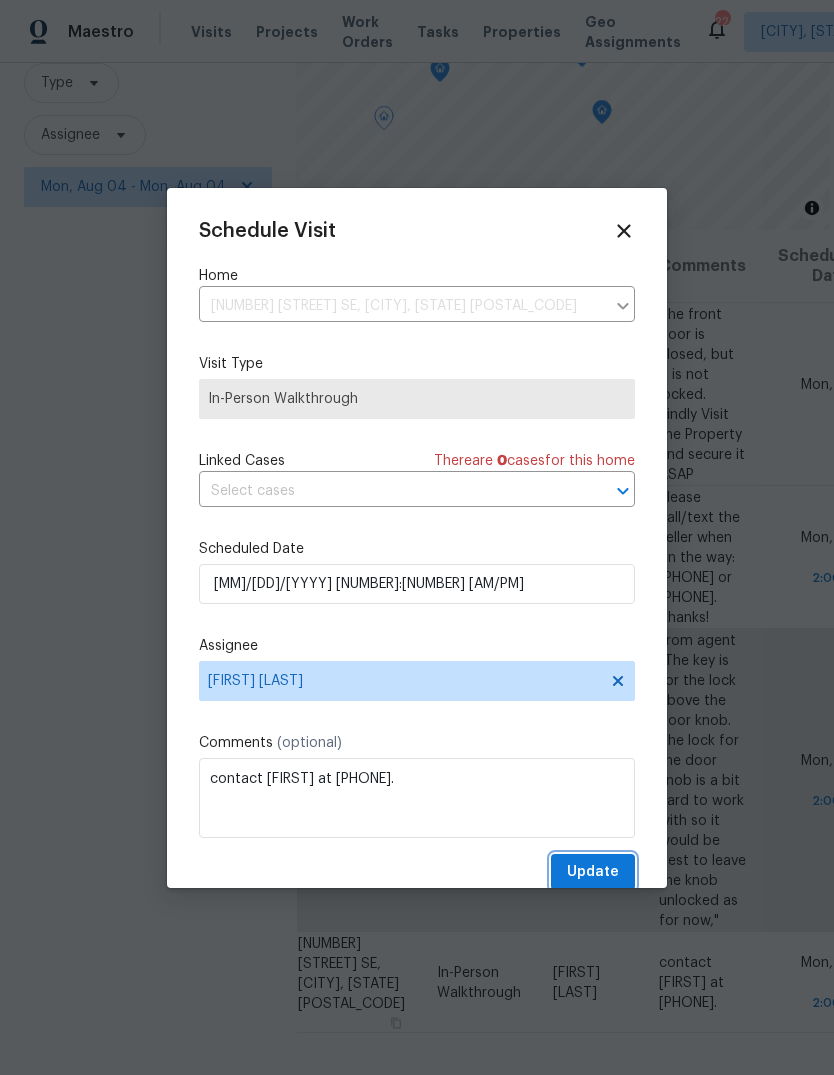 click on "Update" at bounding box center (593, 872) 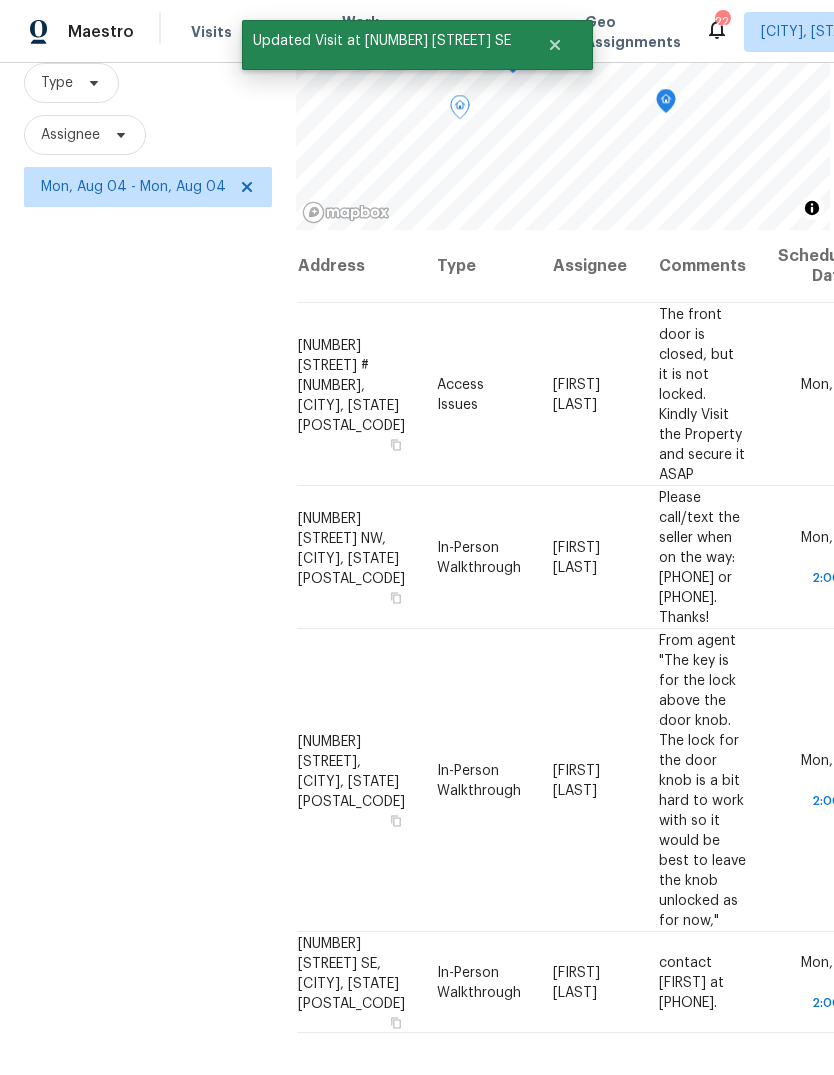 click on "Filters Reset ​ Type Assignee Mon, Aug 04 - Mon, Aug 04" at bounding box center [148, 510] 